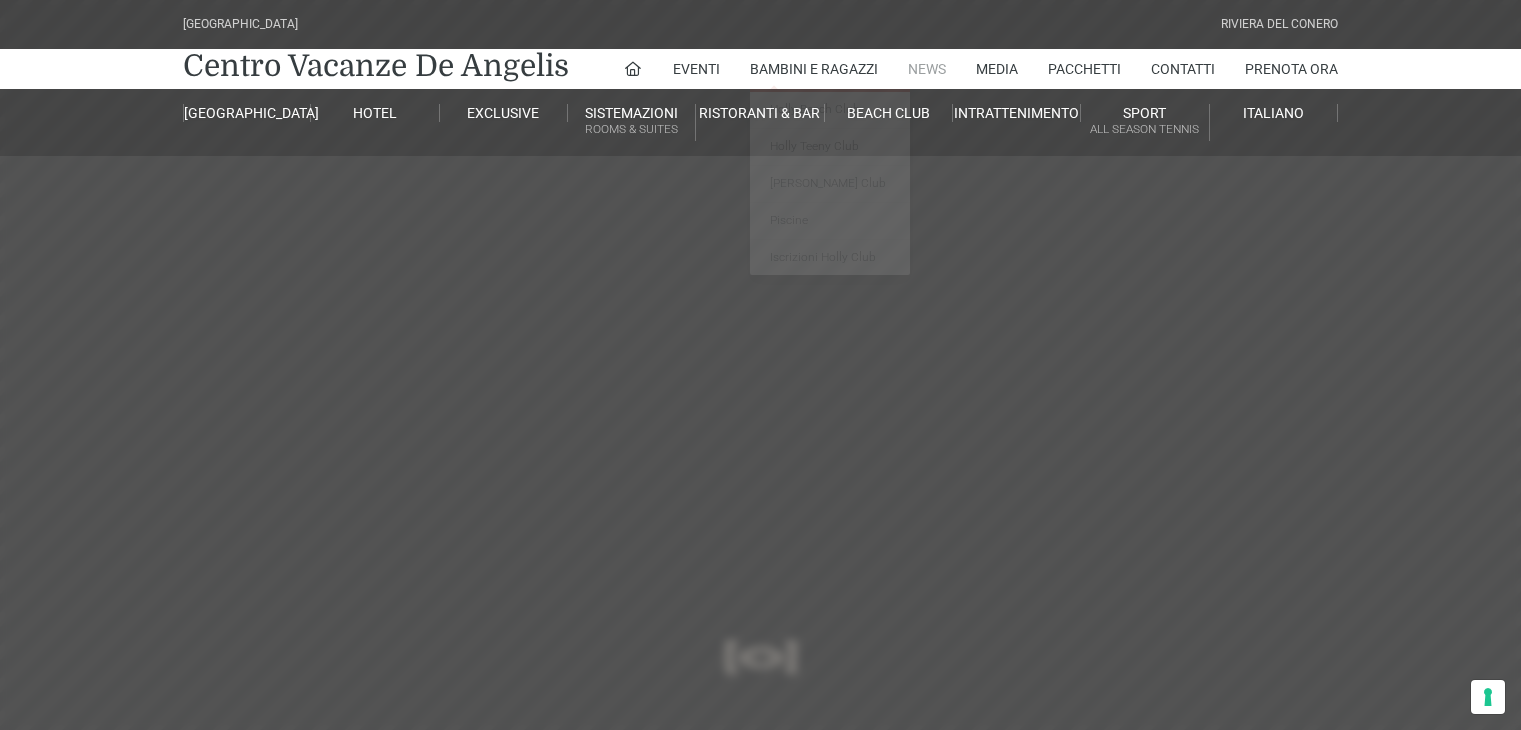 scroll, scrollTop: 0, scrollLeft: 0, axis: both 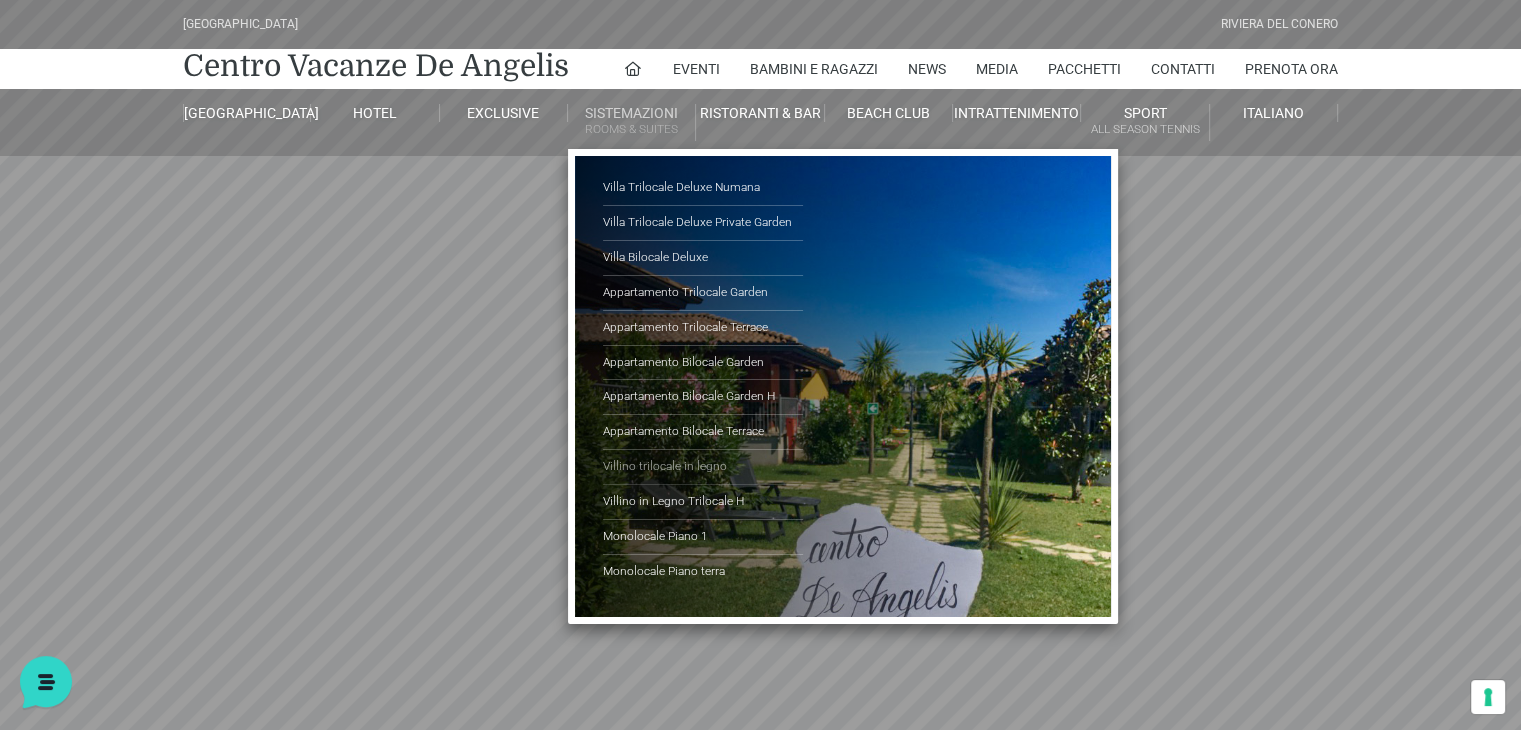 click on "Villino trilocale in legno" at bounding box center (703, 467) 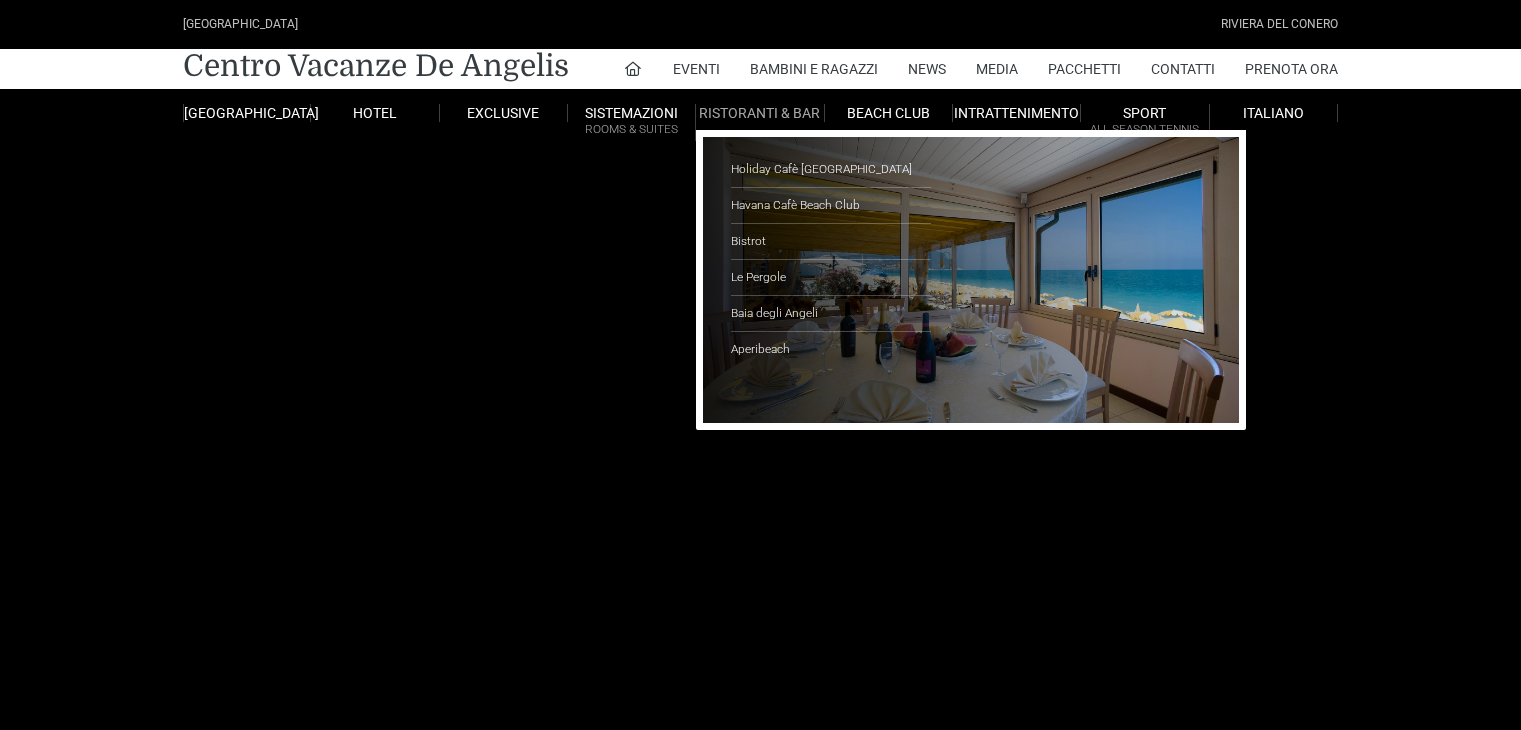 scroll, scrollTop: 0, scrollLeft: 0, axis: both 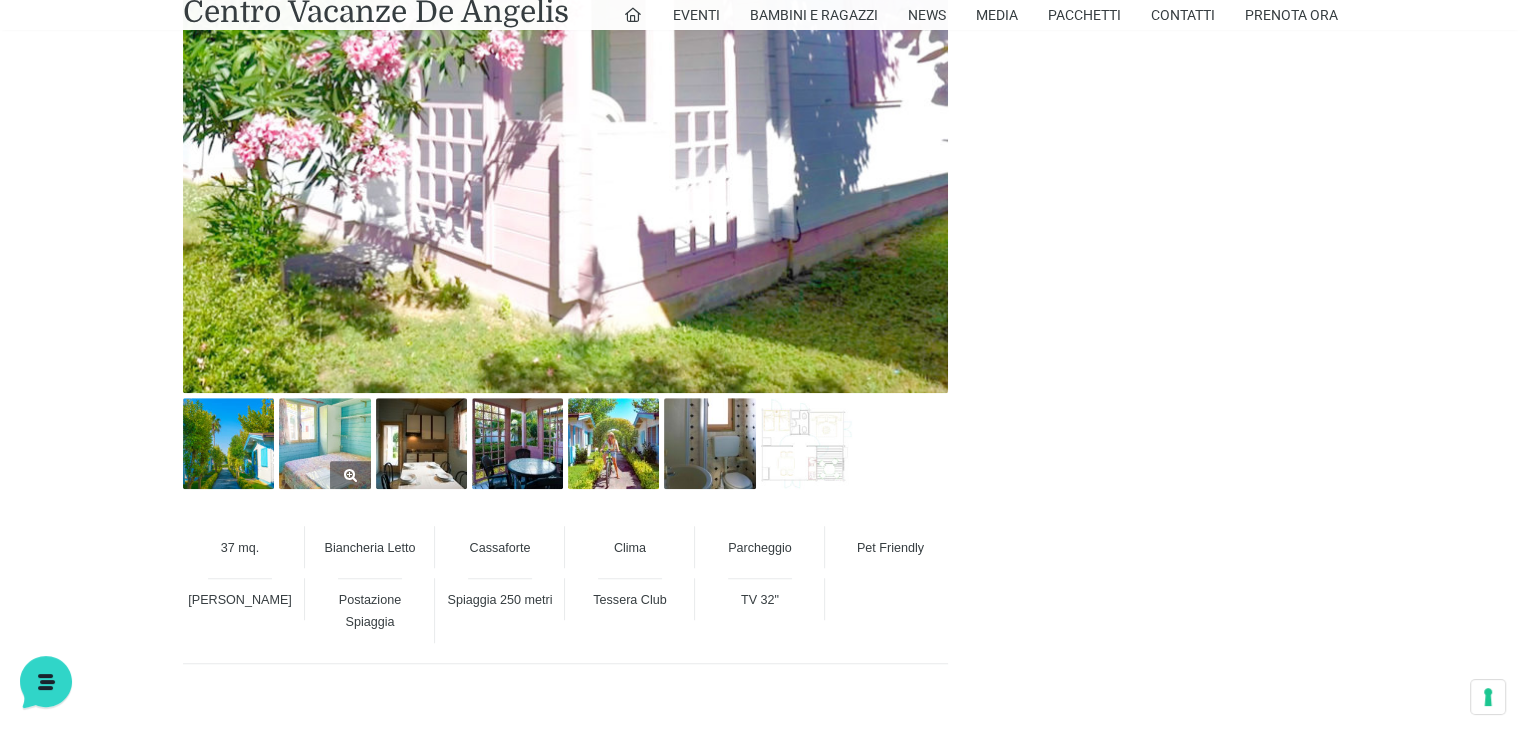 click at bounding box center (324, 443) 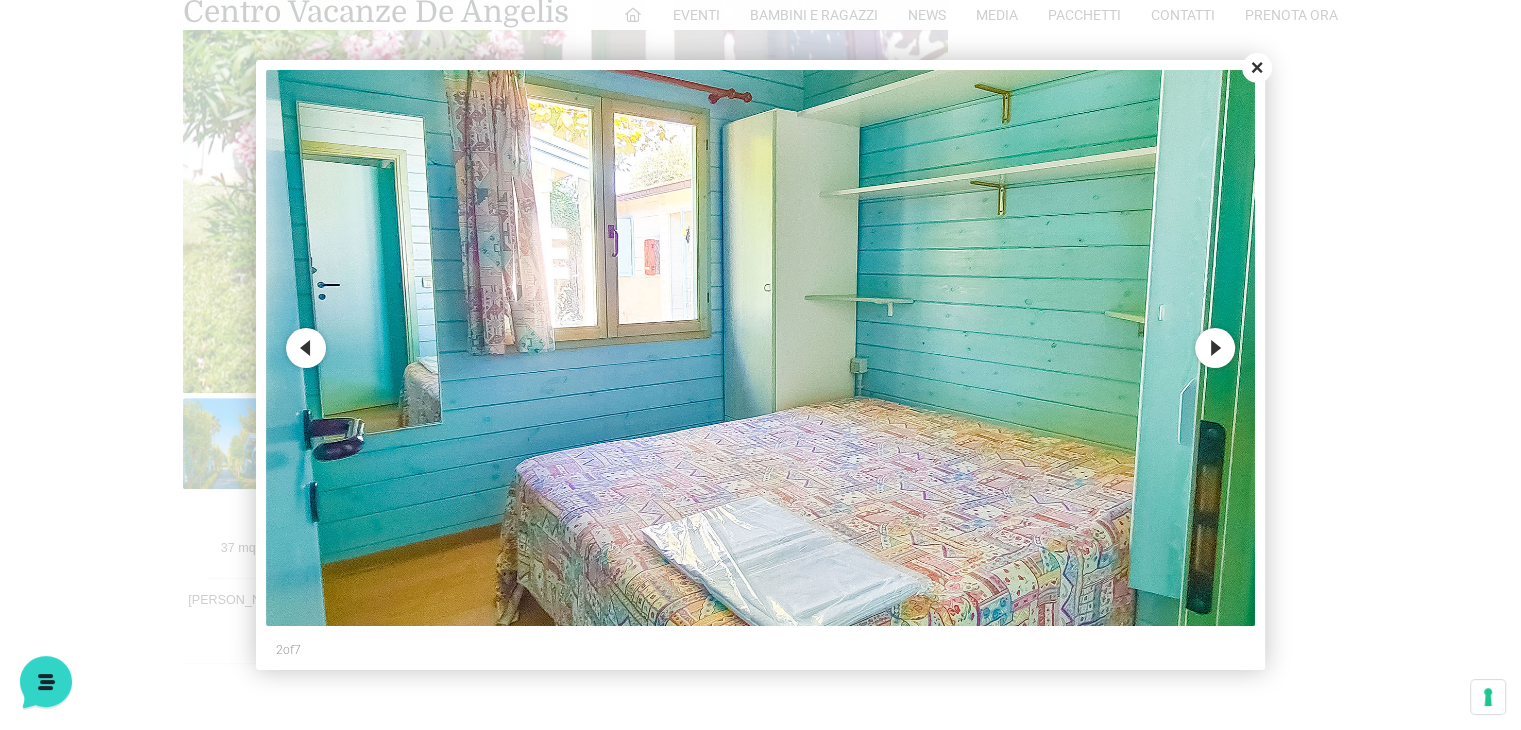 click on "Next" at bounding box center [1215, 348] 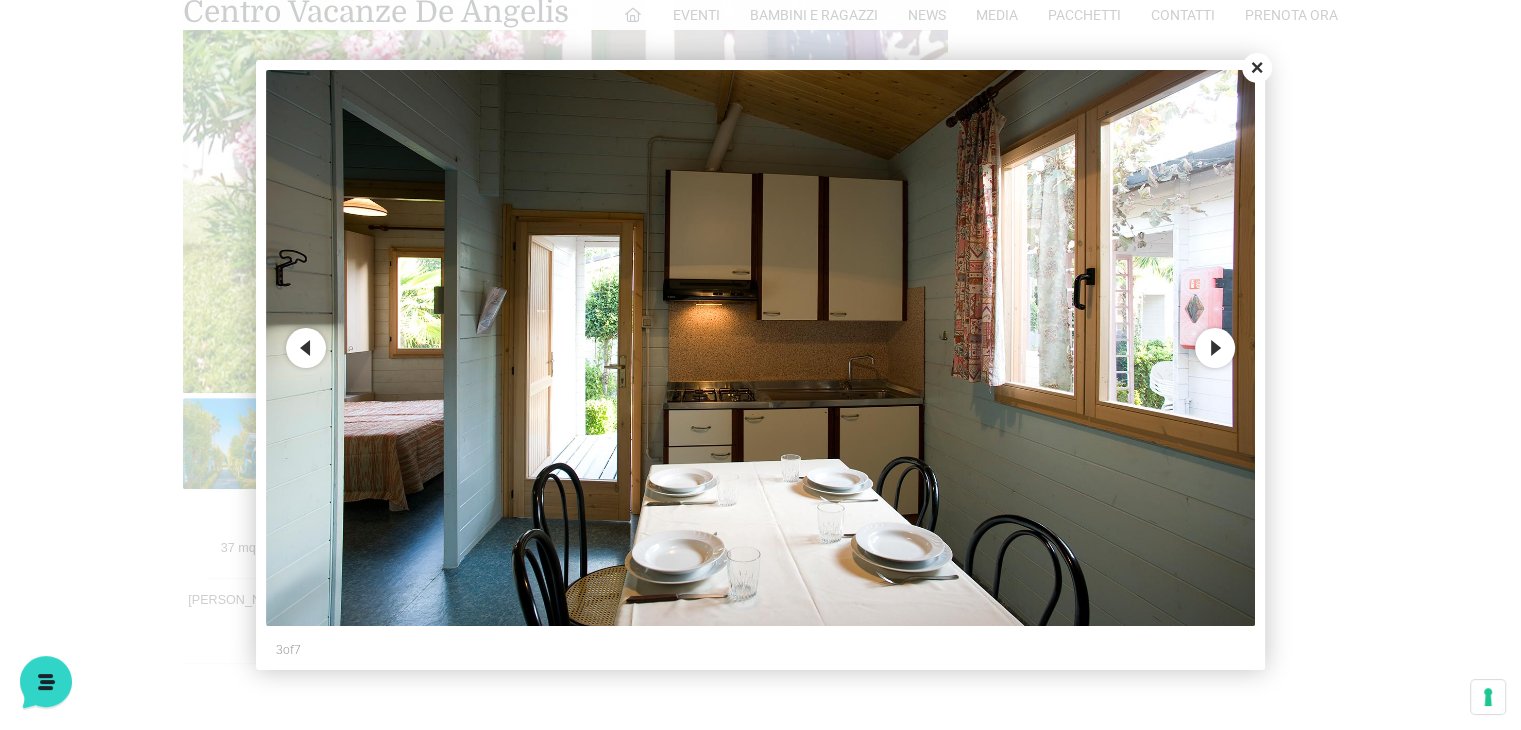 click on "Next" at bounding box center [1215, 348] 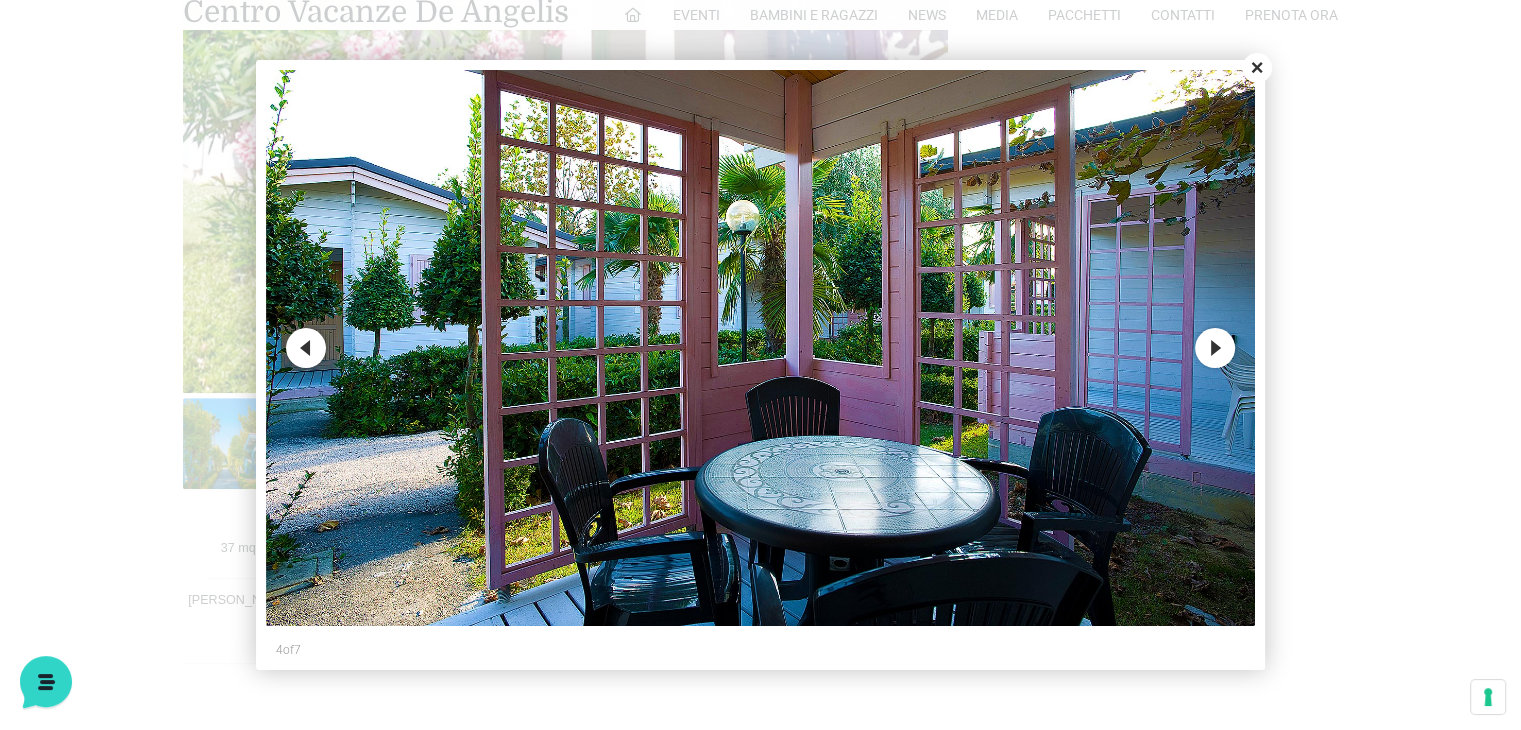 click on "Next" at bounding box center (1215, 348) 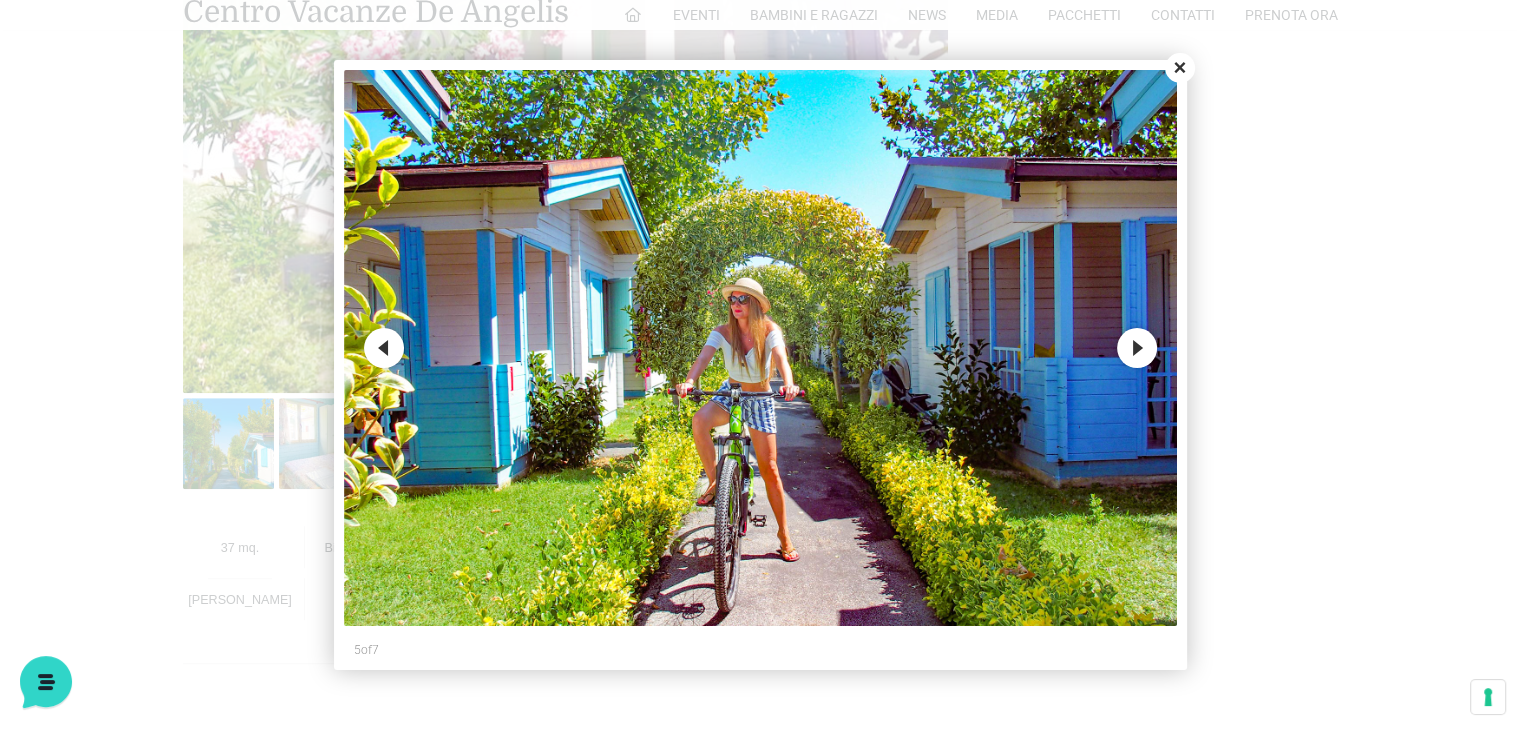 click at bounding box center [760, 365] 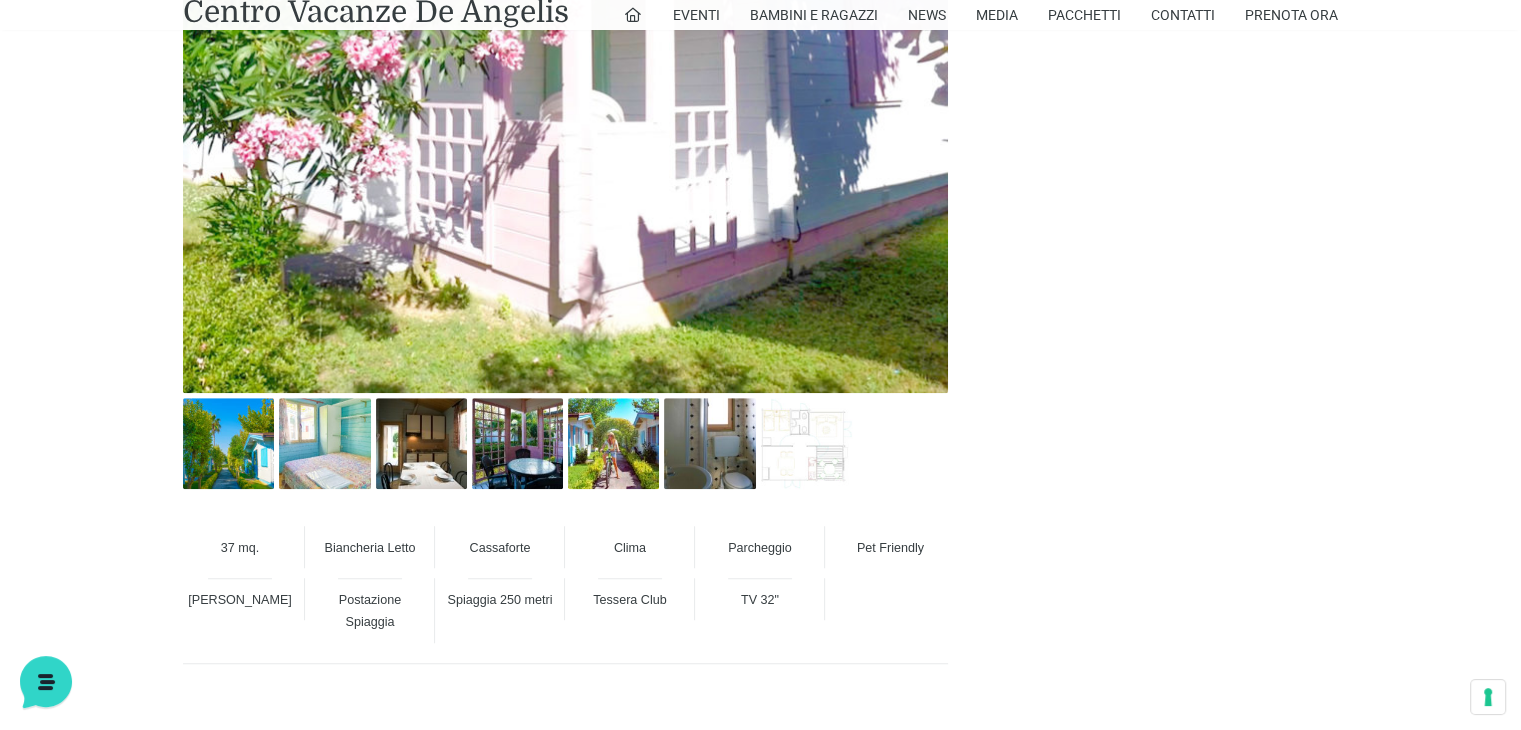 click on "37 mq.
Biancheria Letto
Cassaforte
Clima
Parcheggio
Pet Friendly
Piscine Villaggio
Postazione Spiaggia
Spiaggia 250 metri
Tessera Club
TV 32"
Villino trilocale in legno
Immersi in un’oasi di quiete e armonia con la natura,   sulla Riviera del Conero  nel  De Angelis Resort
L’architettura
La zona giorno
Scegliere i  Villini Trilocali in Legno
Pet Friendly
Animali domestici benvenuti" at bounding box center [761, 1610] 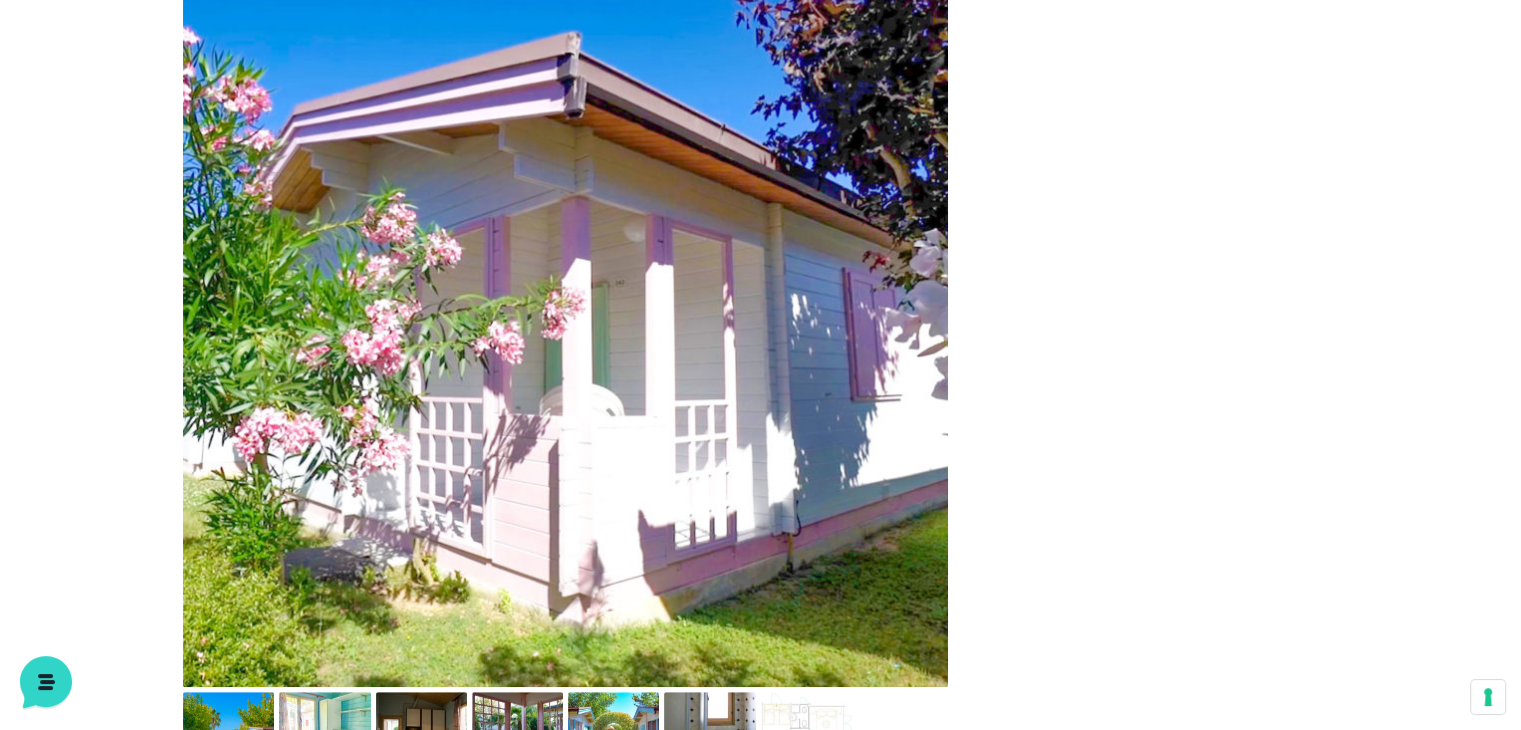 scroll, scrollTop: 826, scrollLeft: 0, axis: vertical 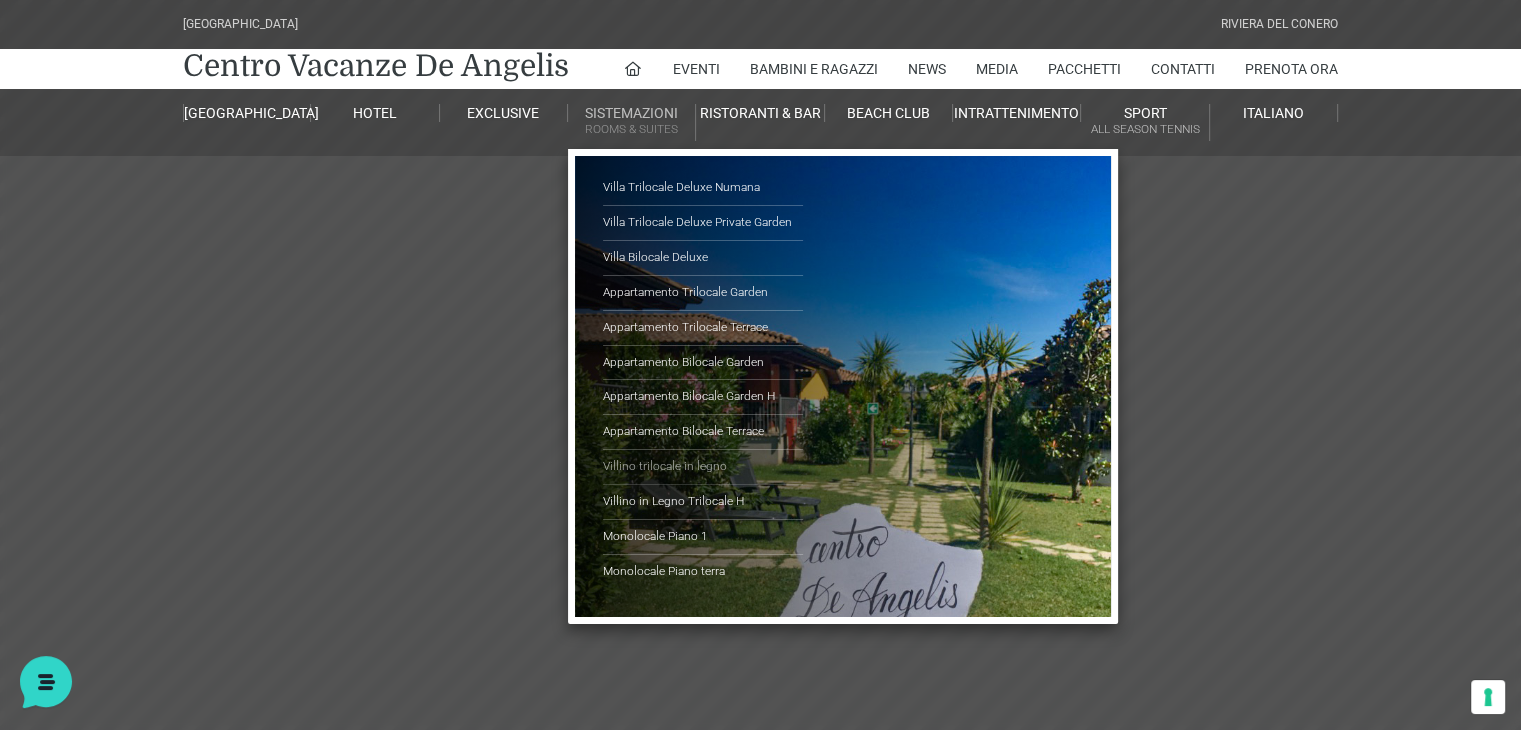 click on "Villino trilocale in legno" at bounding box center [703, 467] 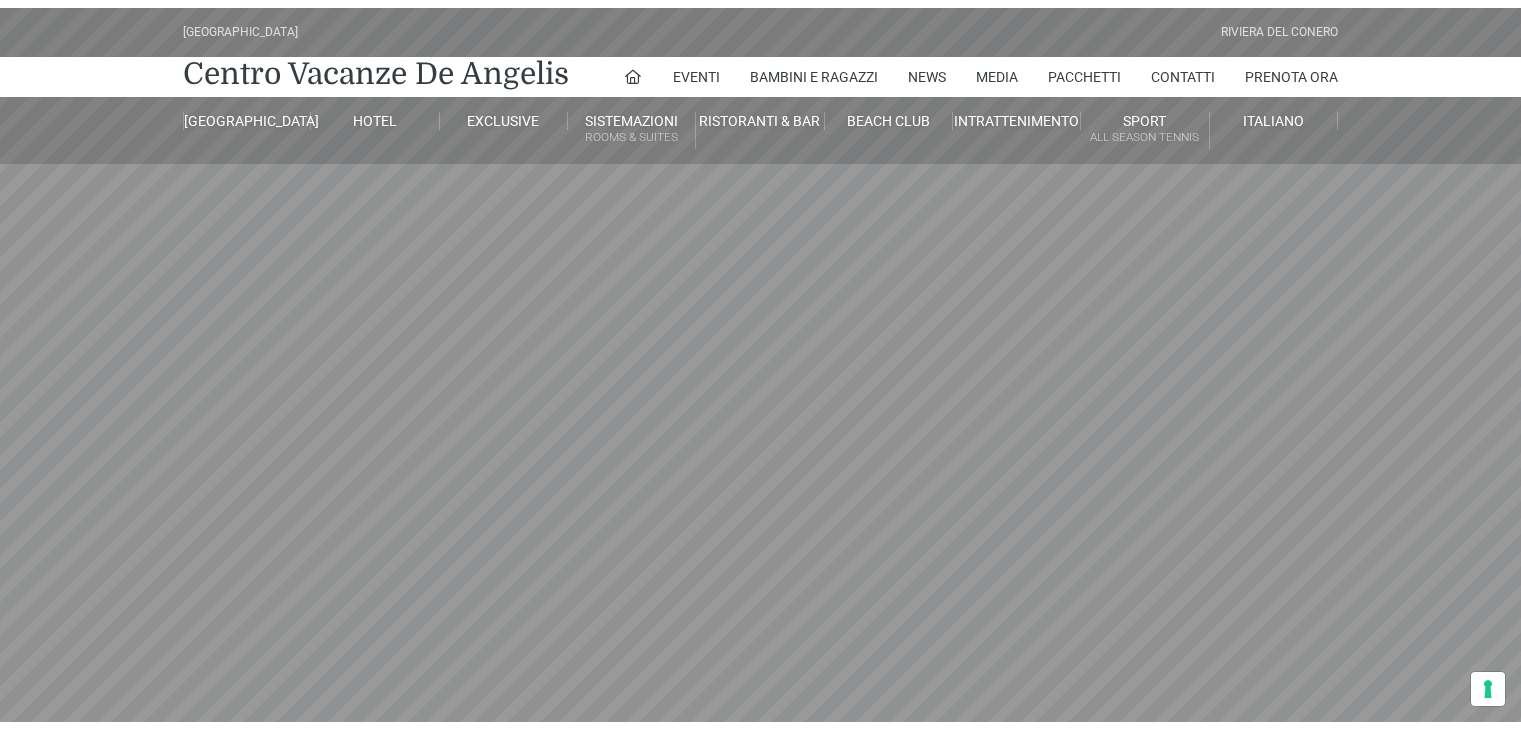 scroll, scrollTop: 0, scrollLeft: 0, axis: both 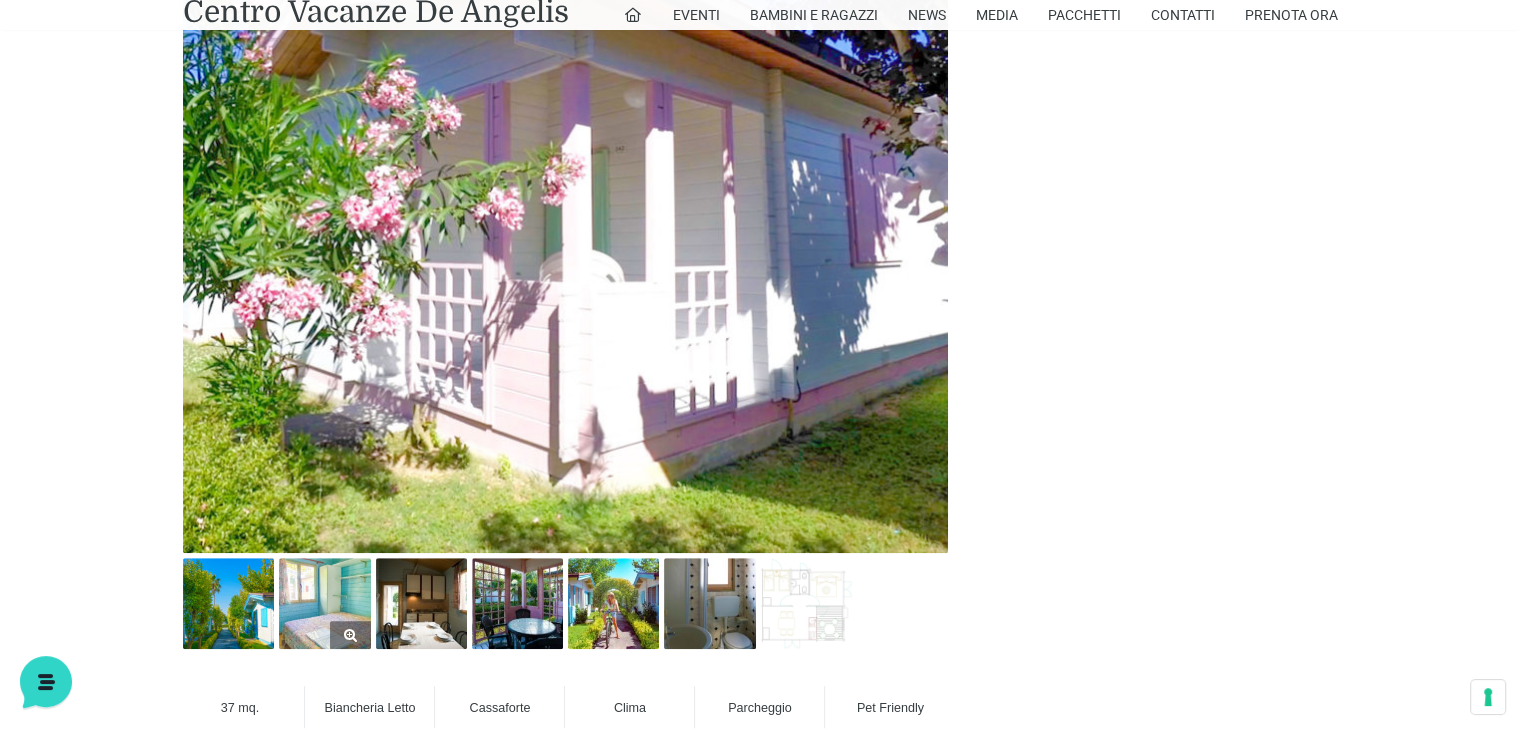 click at bounding box center (324, 603) 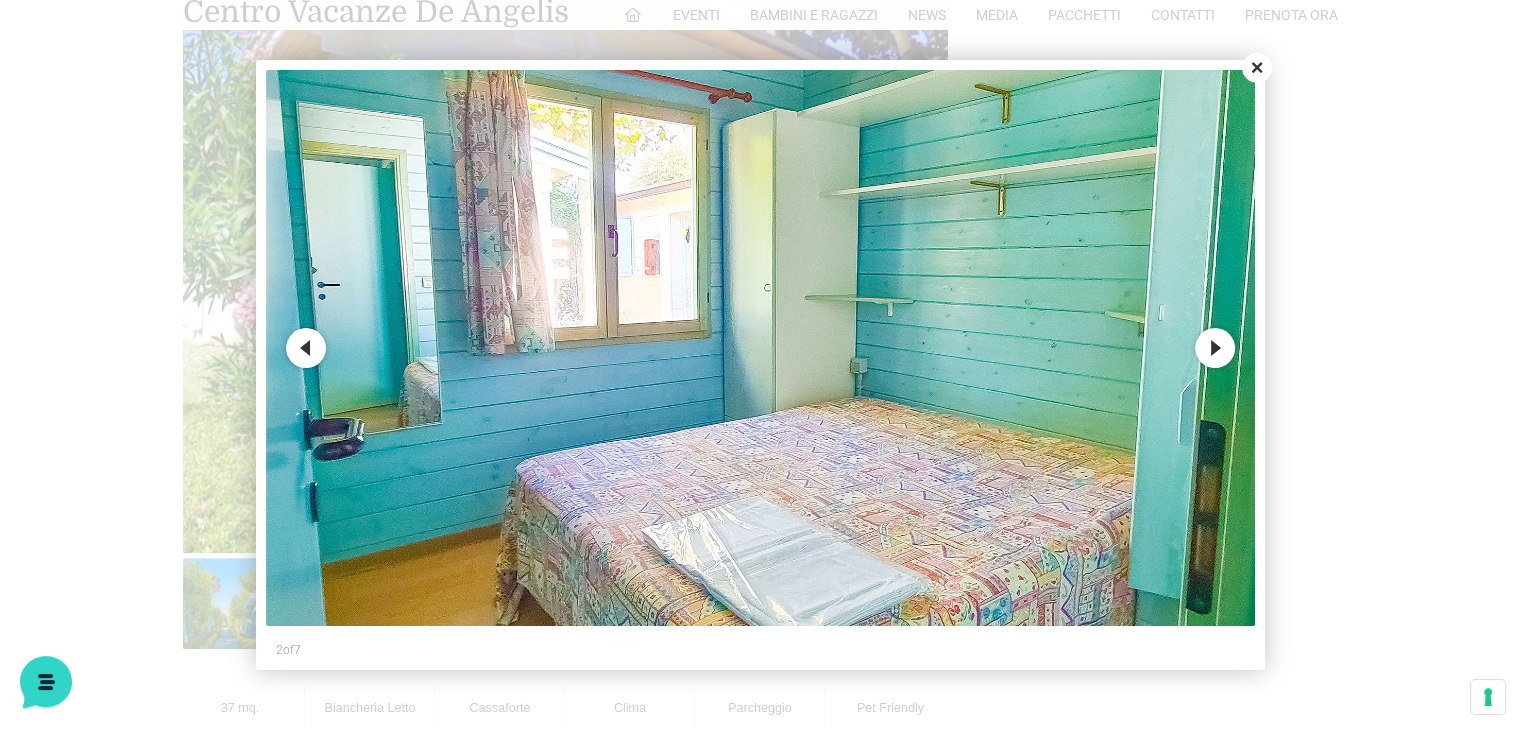 click on "Next" at bounding box center (1215, 348) 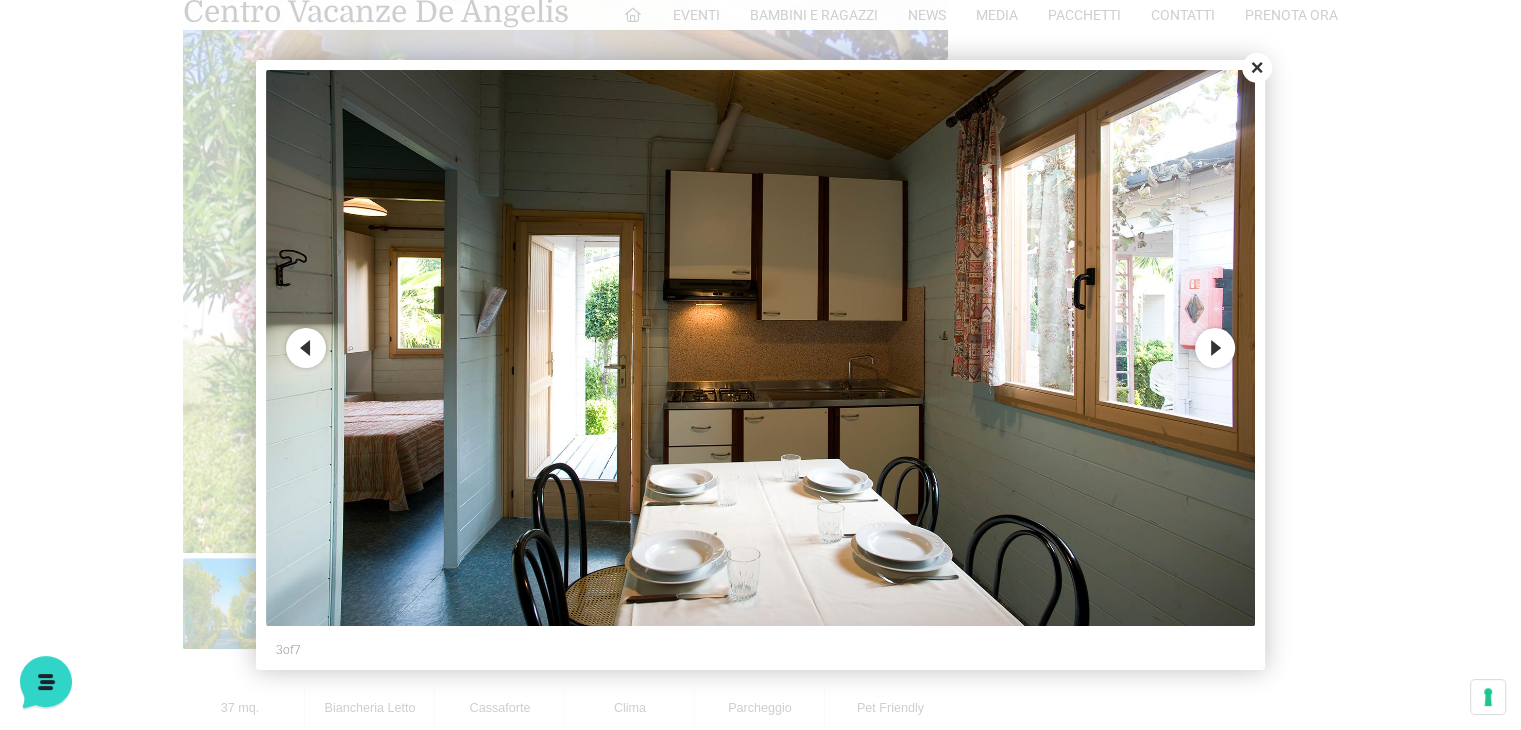 click on "Next" at bounding box center (1215, 348) 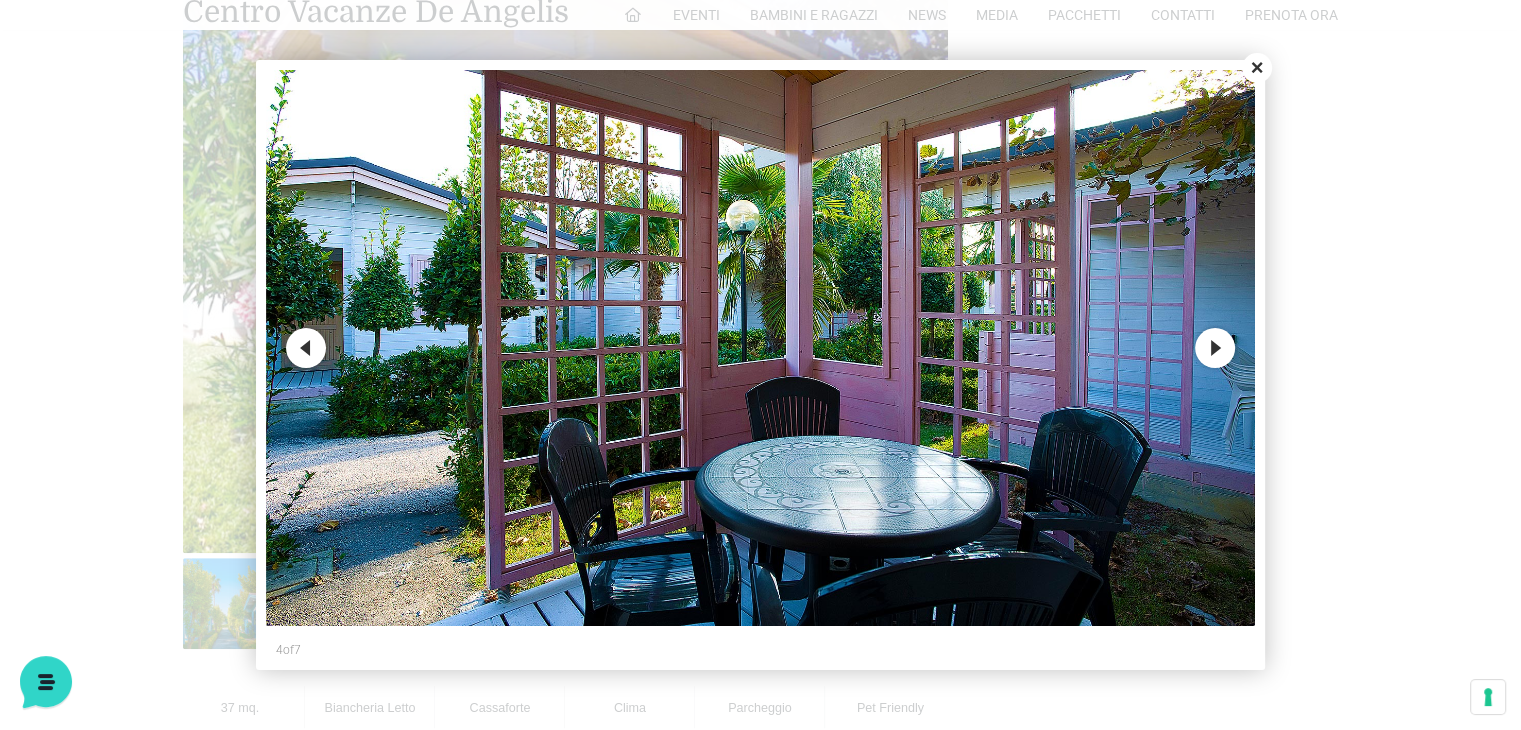 click on "Next" at bounding box center [1215, 348] 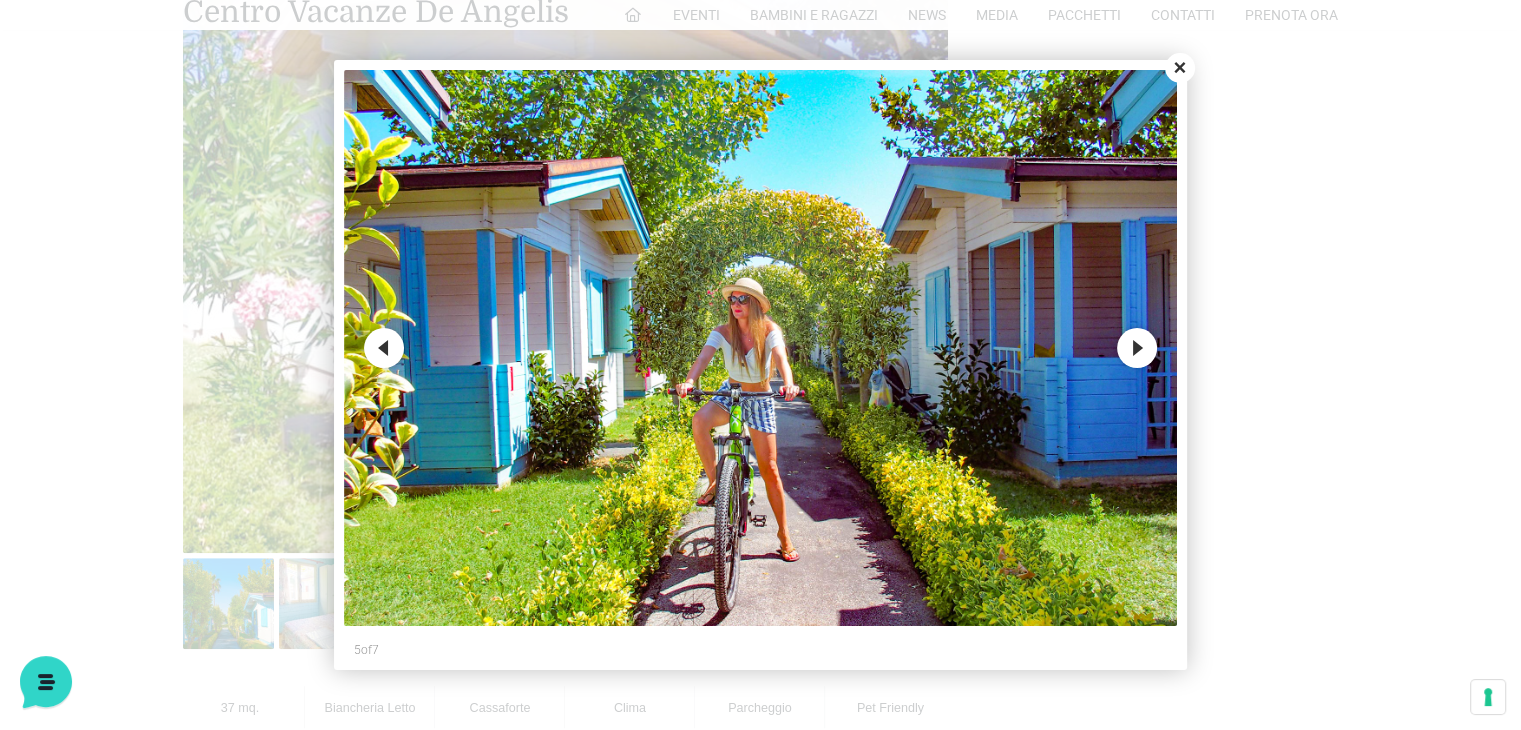 click on "Close" at bounding box center [1180, 68] 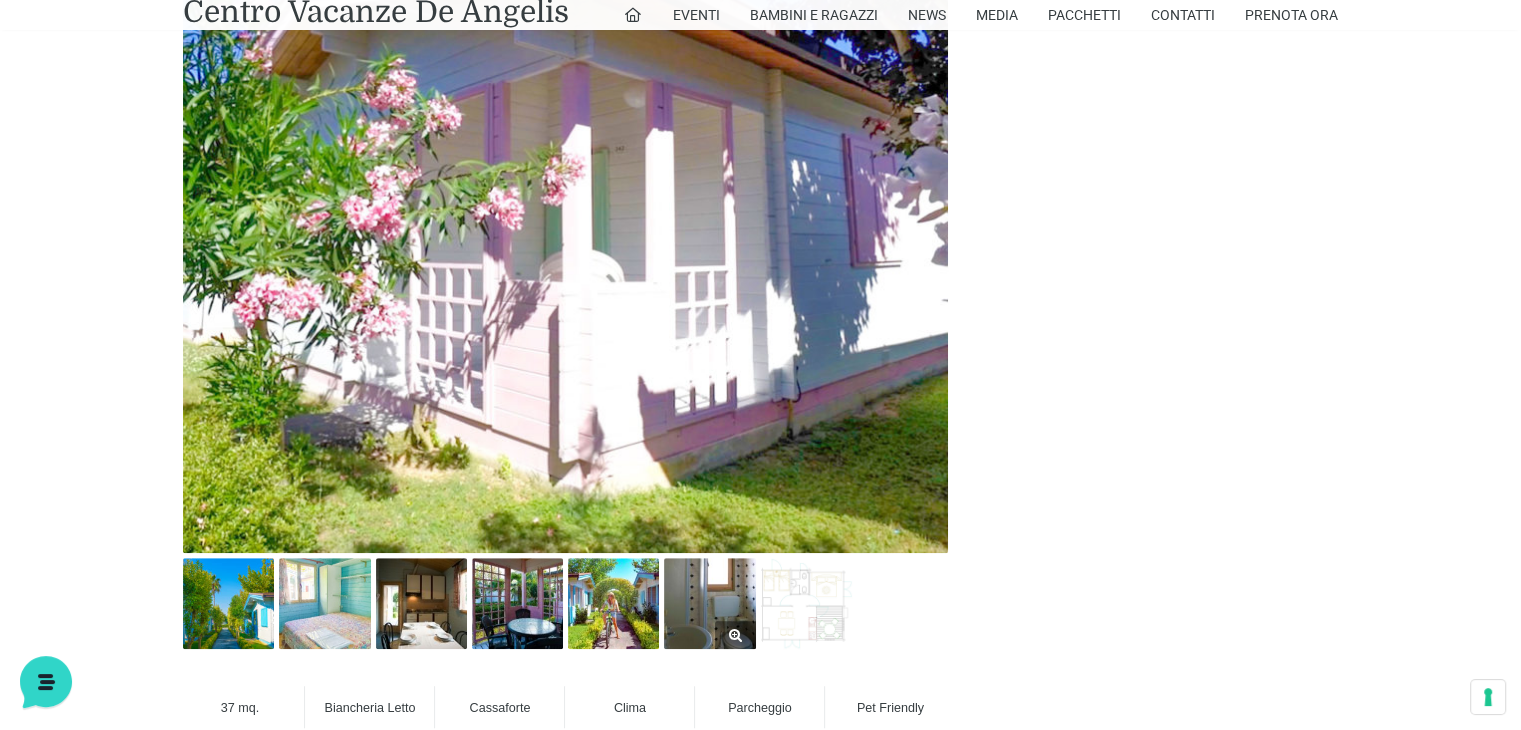 click at bounding box center [709, 603] 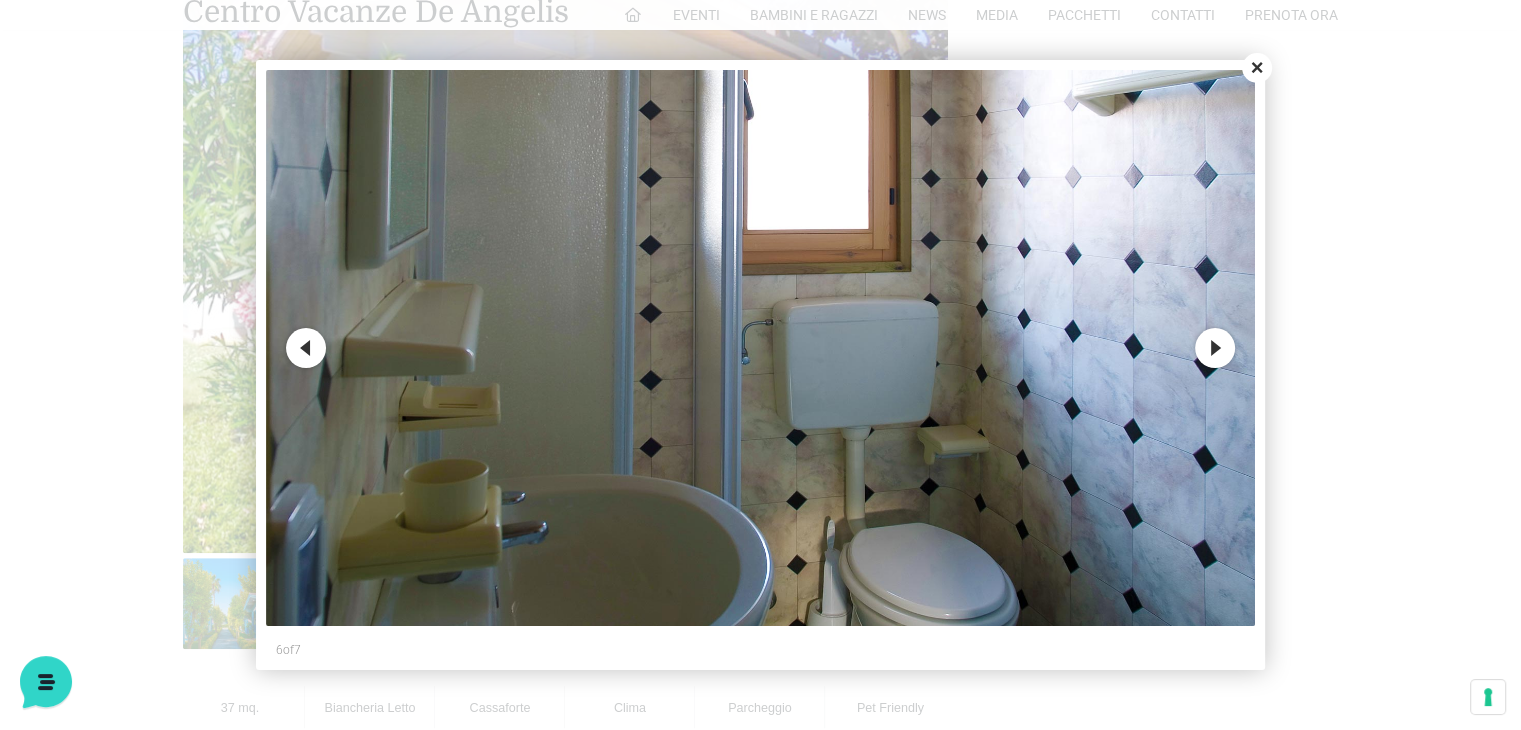 click on "Next" at bounding box center (1215, 348) 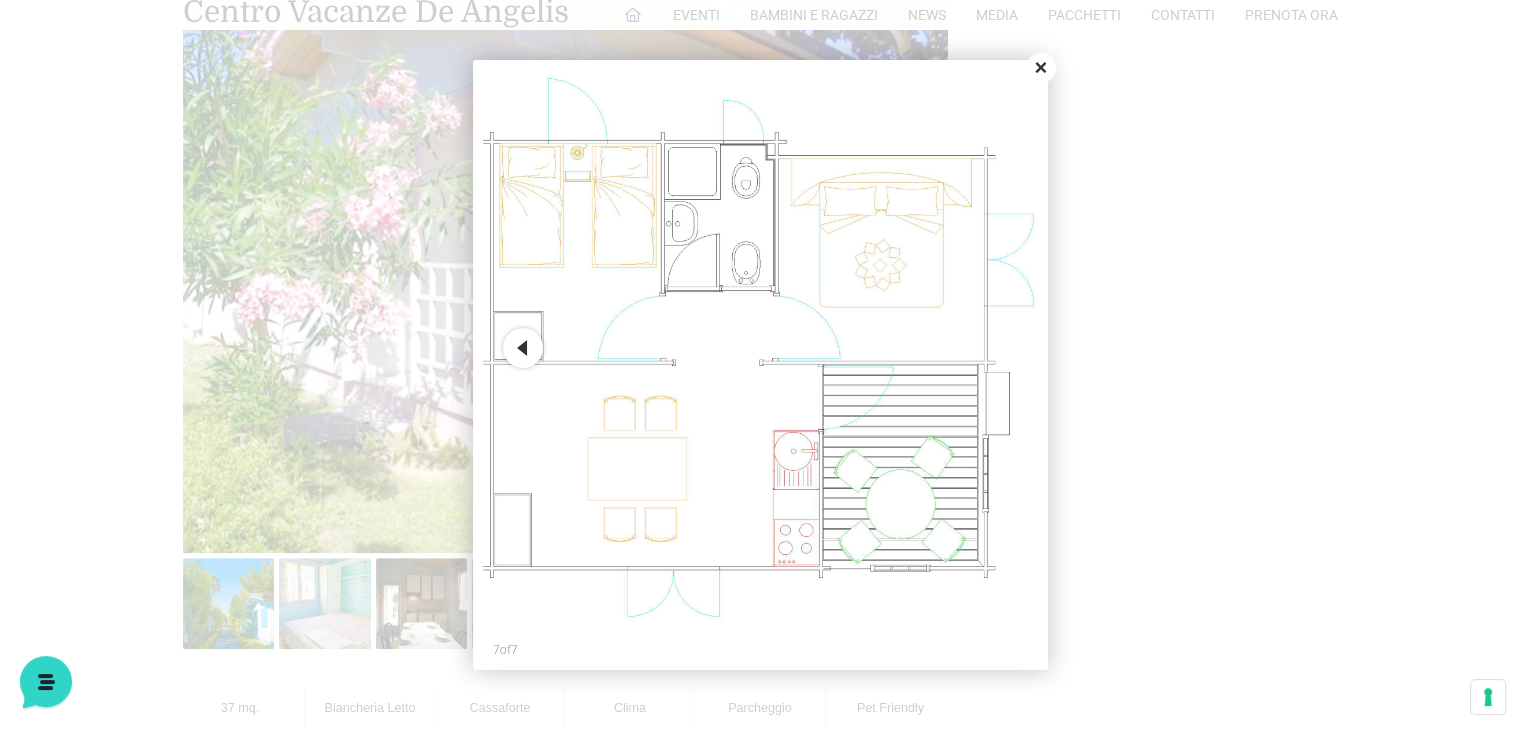 click on "Close" at bounding box center (1041, 68) 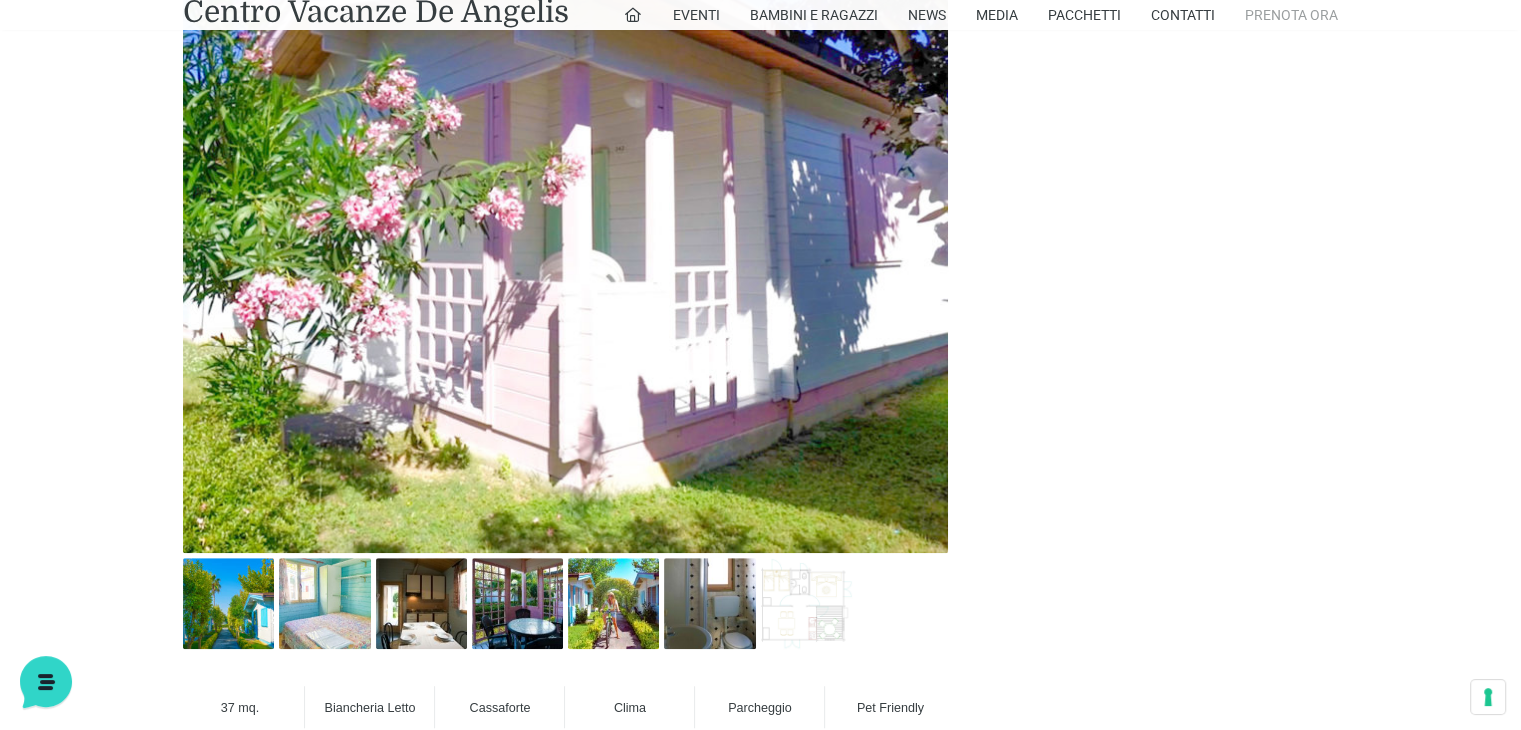 click on "Prenota Ora" at bounding box center [1291, 15] 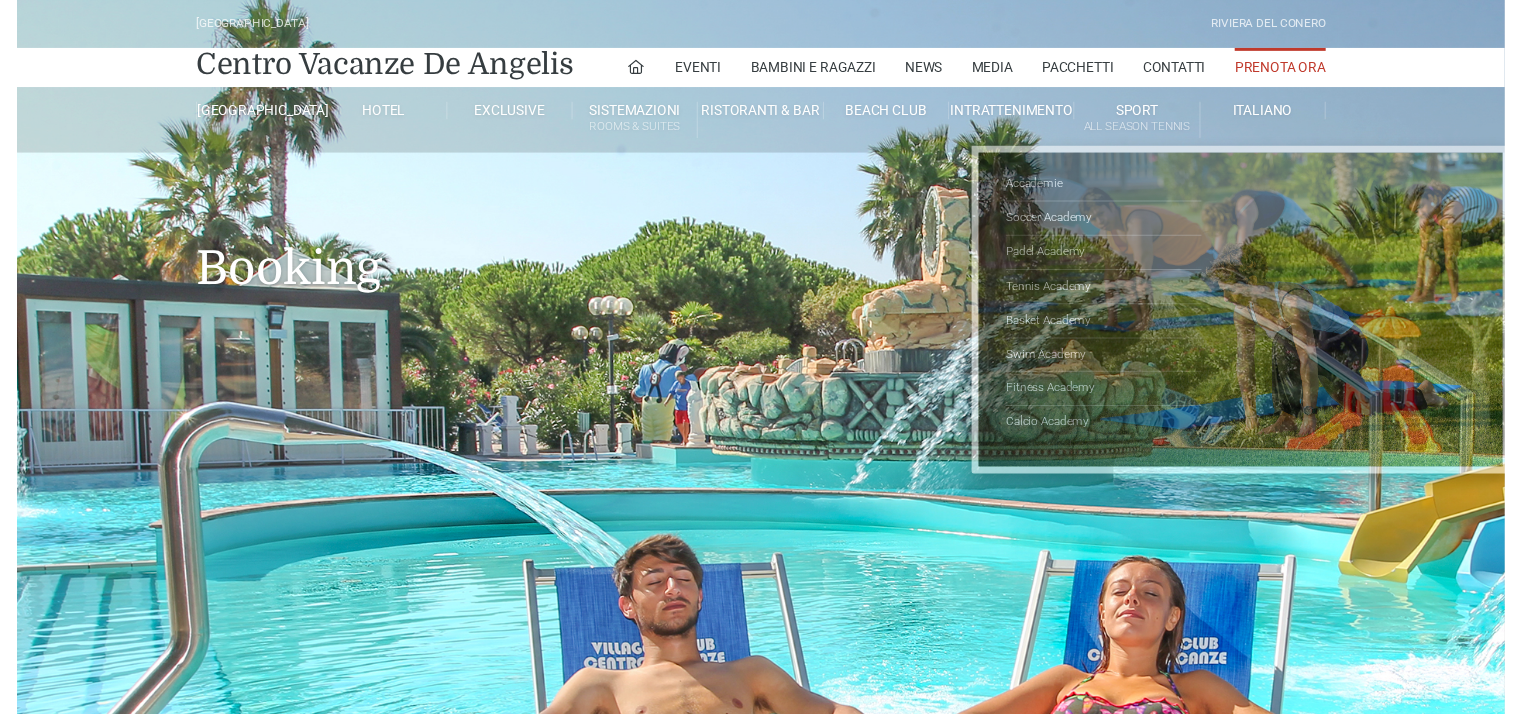 scroll, scrollTop: 0, scrollLeft: 0, axis: both 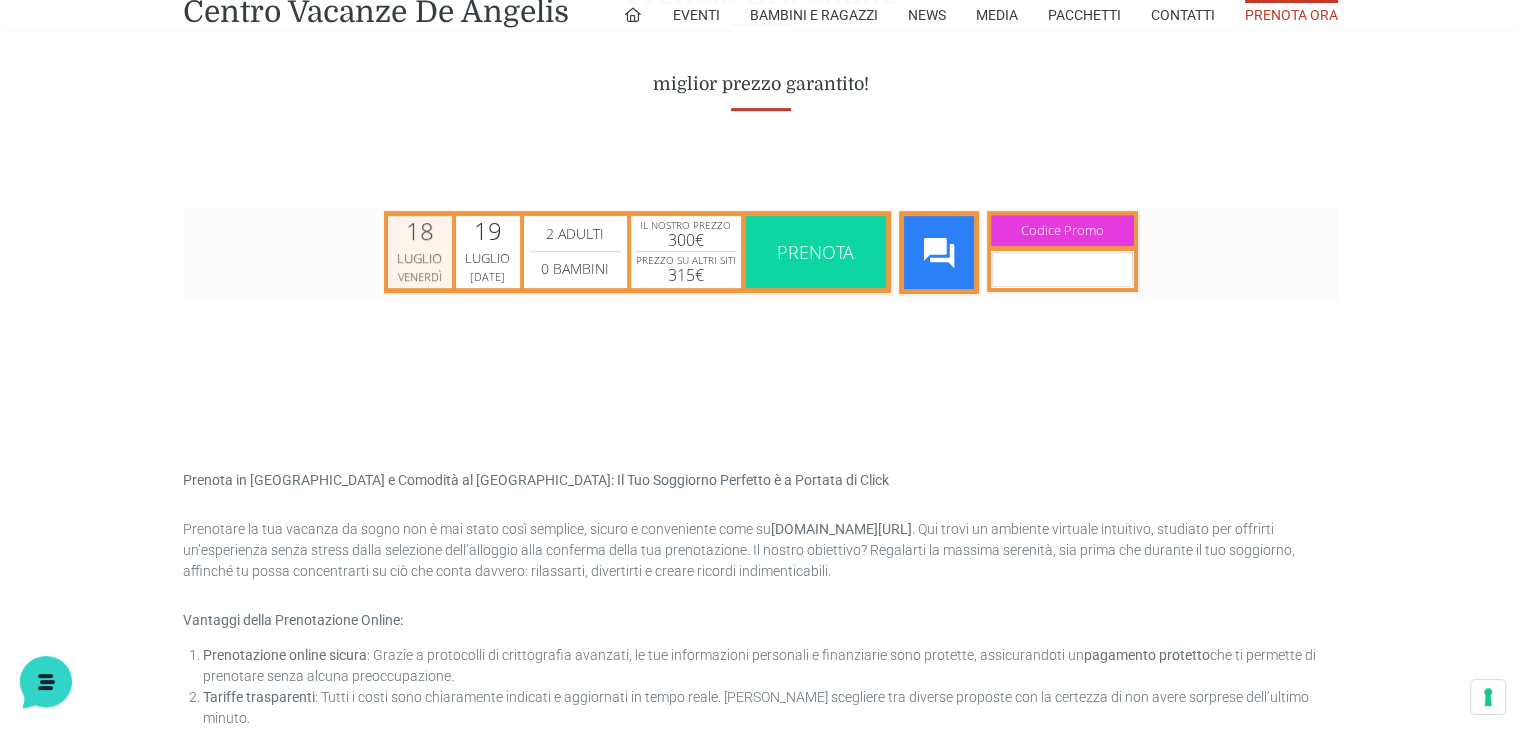 click on "Luglio" at bounding box center [420, 258] 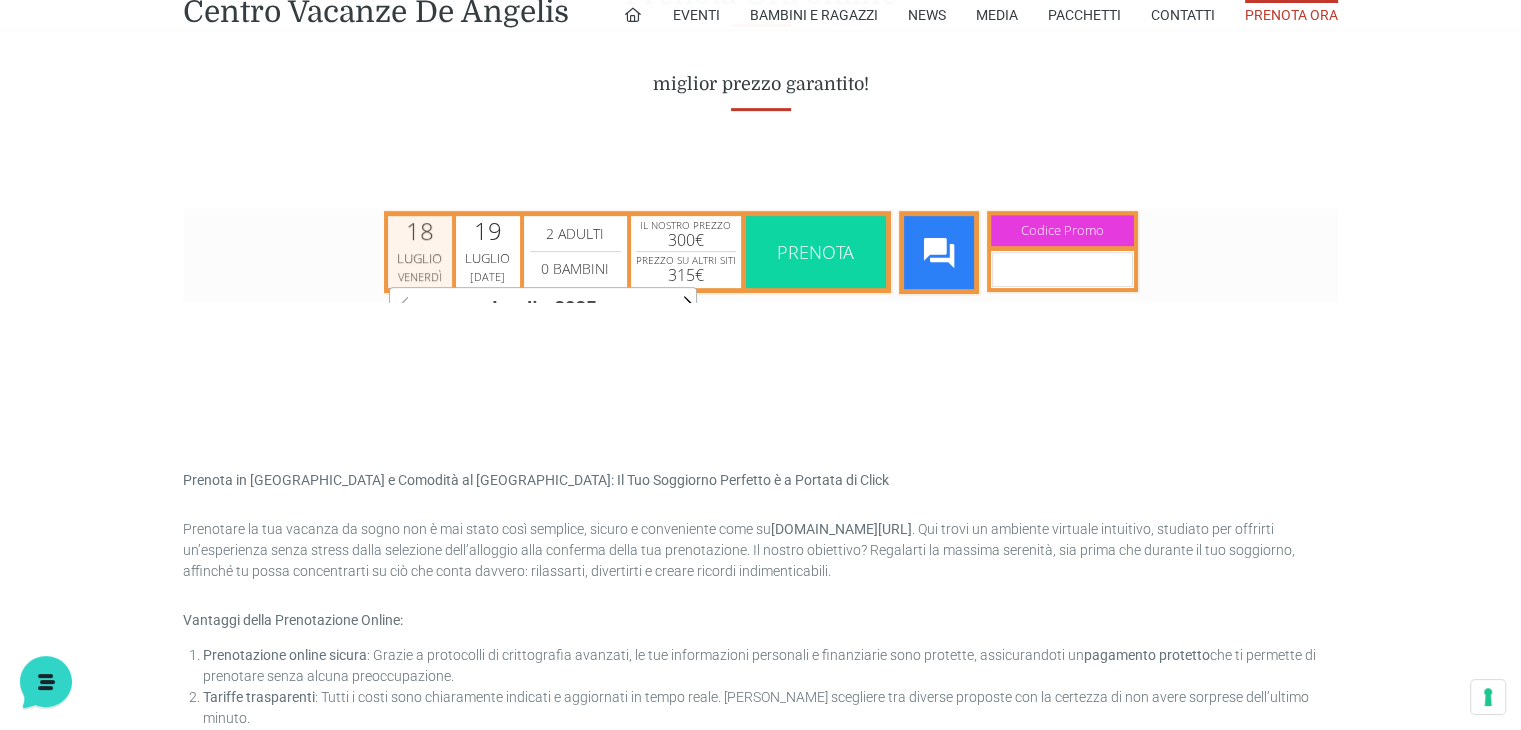 scroll, scrollTop: 0, scrollLeft: 8, axis: horizontal 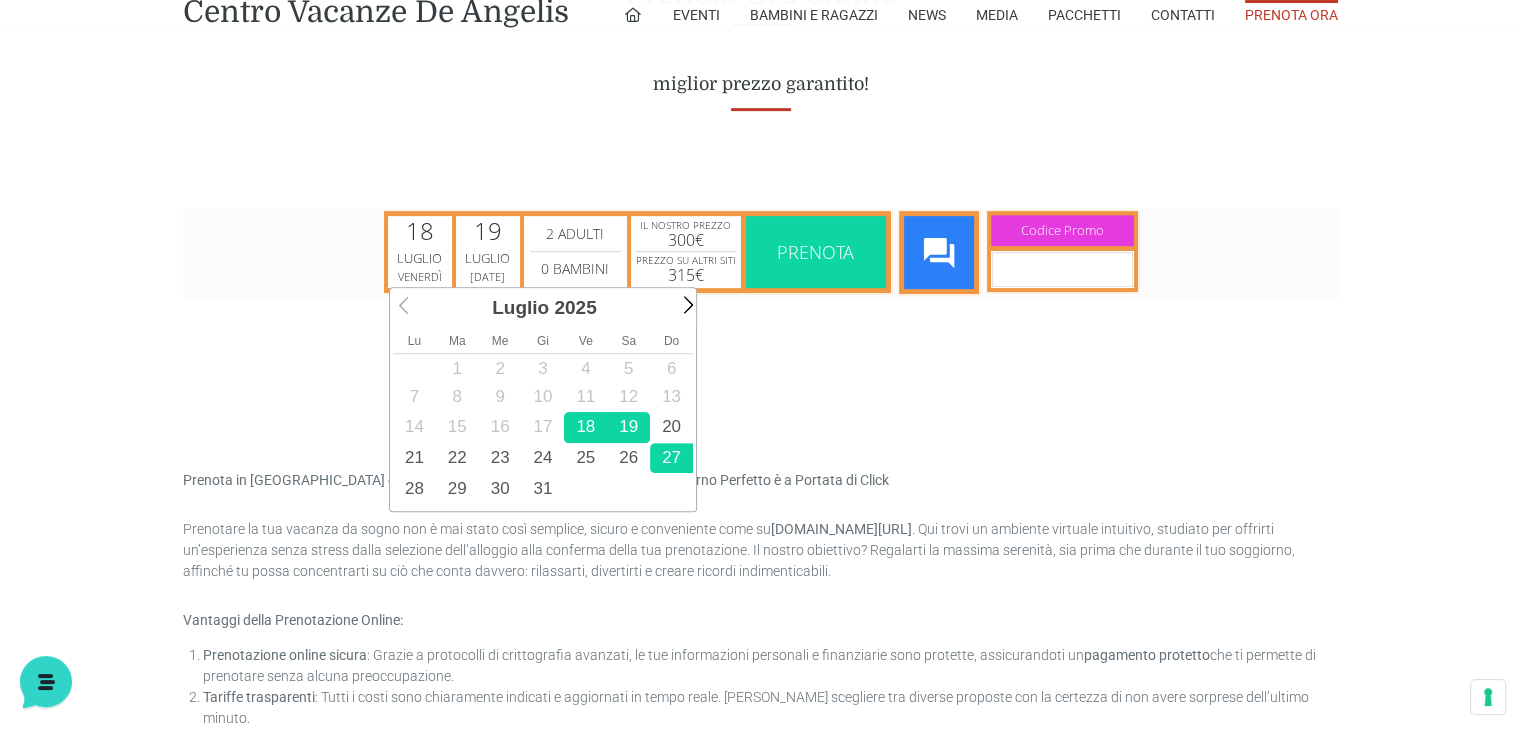 click on "27" at bounding box center [671, 457] 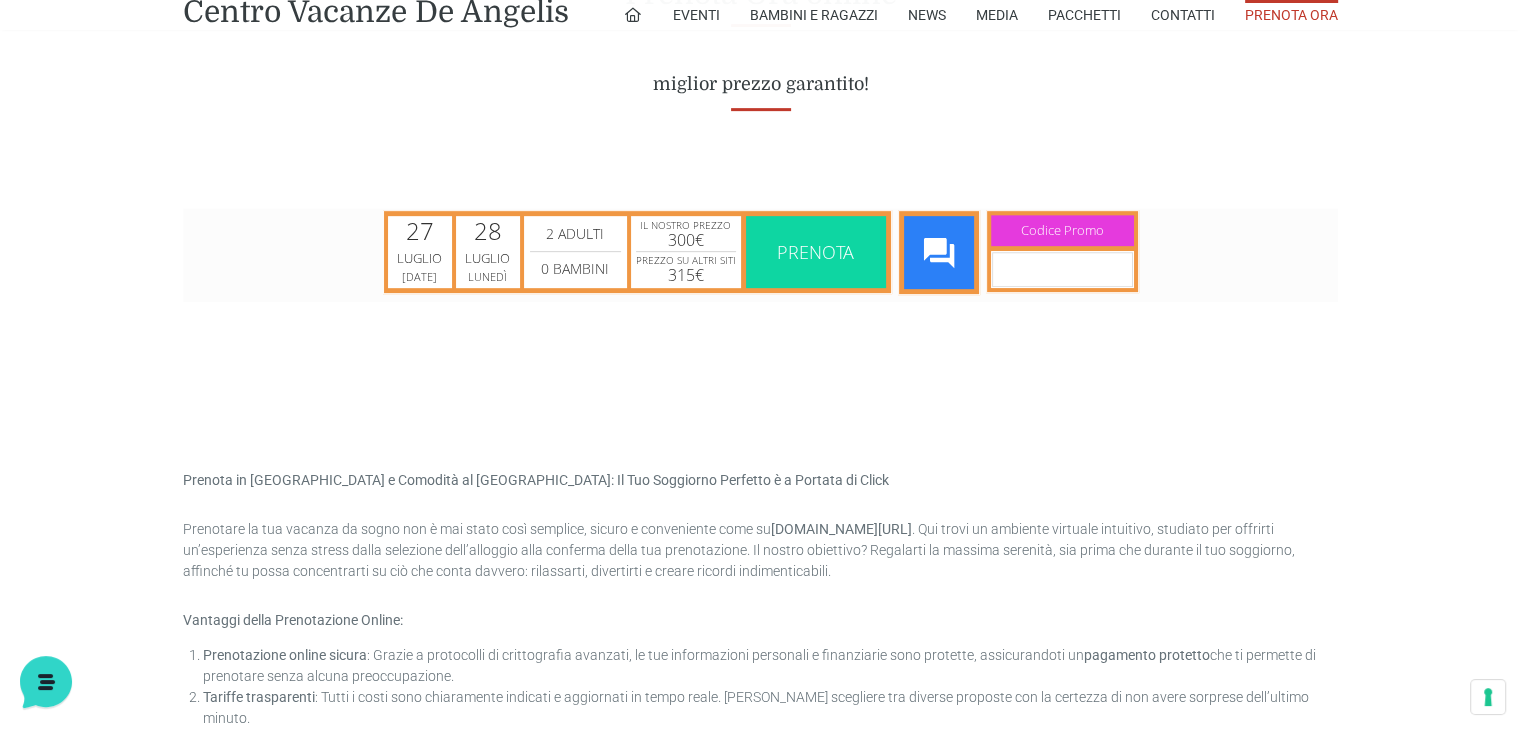 scroll, scrollTop: 0, scrollLeft: 0, axis: both 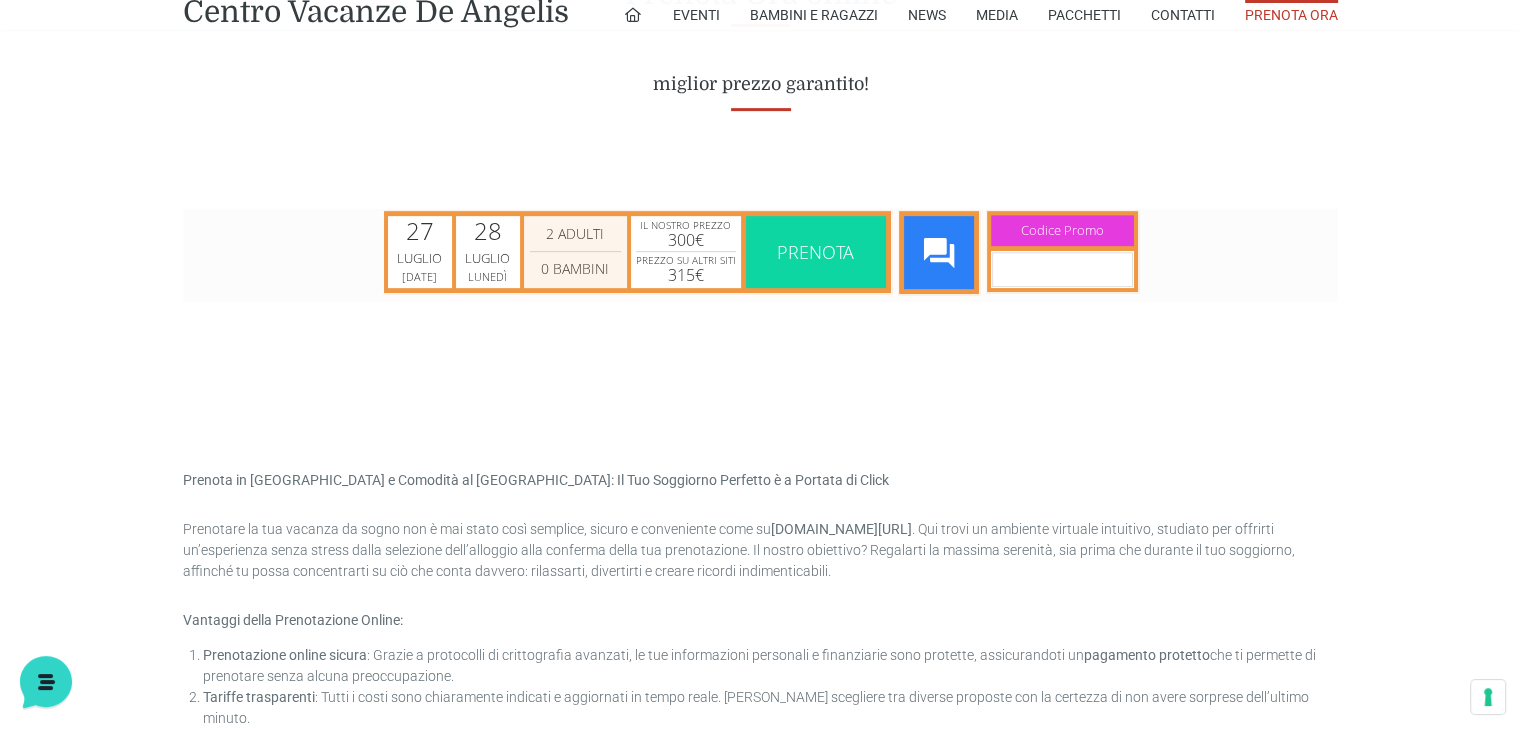 click on "2 Adulti 3 Adulti 4 Adulti 5 Adulti 6 Adulti 7 Adulti 8 Adulti 9 Adulti 10 Adulti 11 Adulti 12 Adulti 13 Adulti 14 Adulti 15 Adulti 16 Adulti 17 Adulti 18 Adulti 19 Adulti 20 Adulti 21 Adulti 22 Adulti 23 Adulti 24 Adulti 25 Adulti 26 Adulti 27 Adulti 28 Adulti 29 Adulti 30 Adulti 31 Adulti 32 Adulti 33 Adulti 34 Adulti 35 Adulti 36 Adulti 37 Adulti 38 Adulti 39 Adulti 40 Adulti" at bounding box center [575, 233] 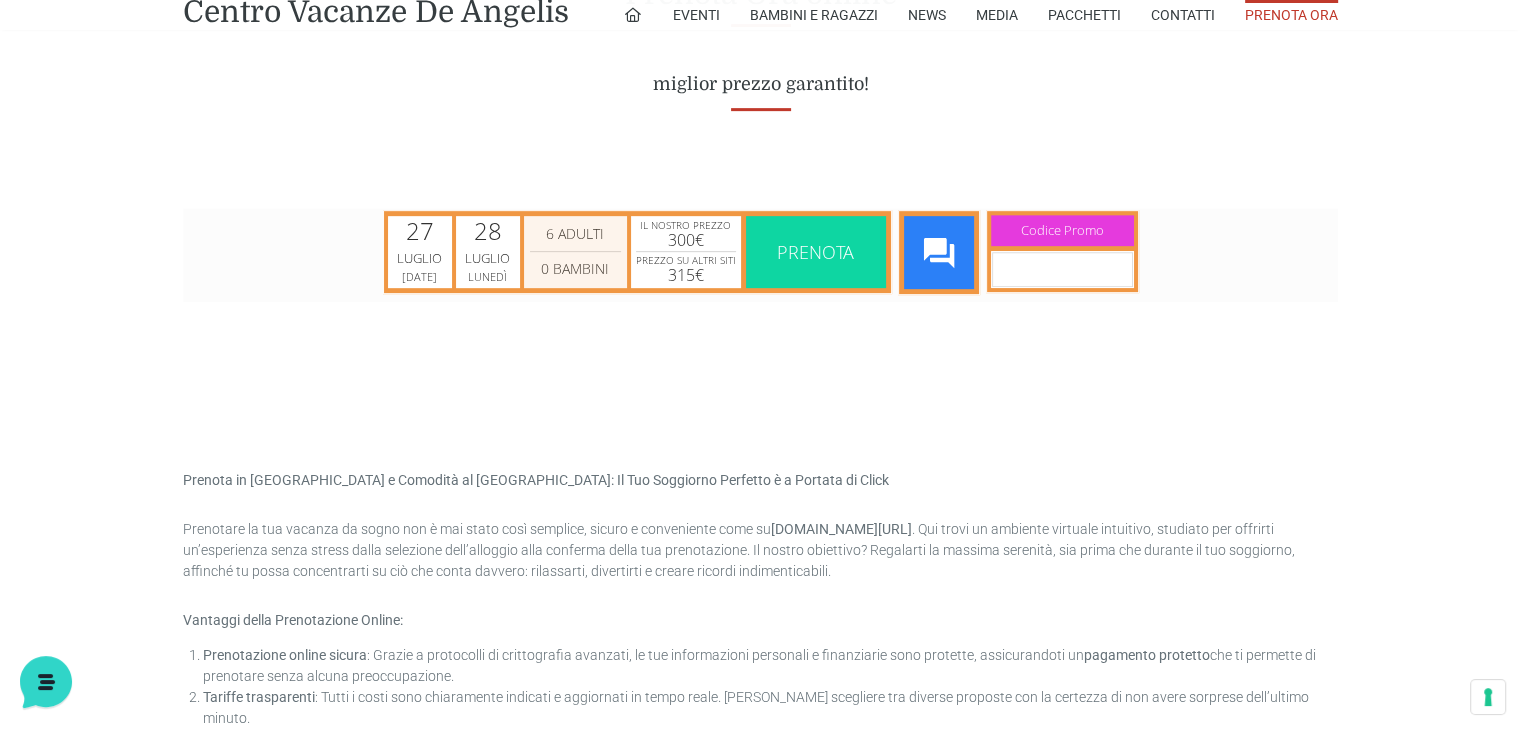 click on "2 Adulti 3 Adulti 4 Adulti 5 Adulti 6 Adulti 7 Adulti 8 Adulti 9 Adulti 10 Adulti 11 Adulti 12 Adulti 13 Adulti 14 Adulti 15 Adulti 16 Adulti 17 Adulti 18 Adulti 19 Adulti 20 Adulti 21 Adulti 22 Adulti 23 Adulti 24 Adulti 25 Adulti 26 Adulti 27 Adulti 28 Adulti 29 Adulti 30 Adulti 31 Adulti 32 Adulti 33 Adulti 34 Adulti 35 Adulti 36 Adulti 37 Adulti 38 Adulti 39 Adulti 40 Adulti" at bounding box center [575, 233] 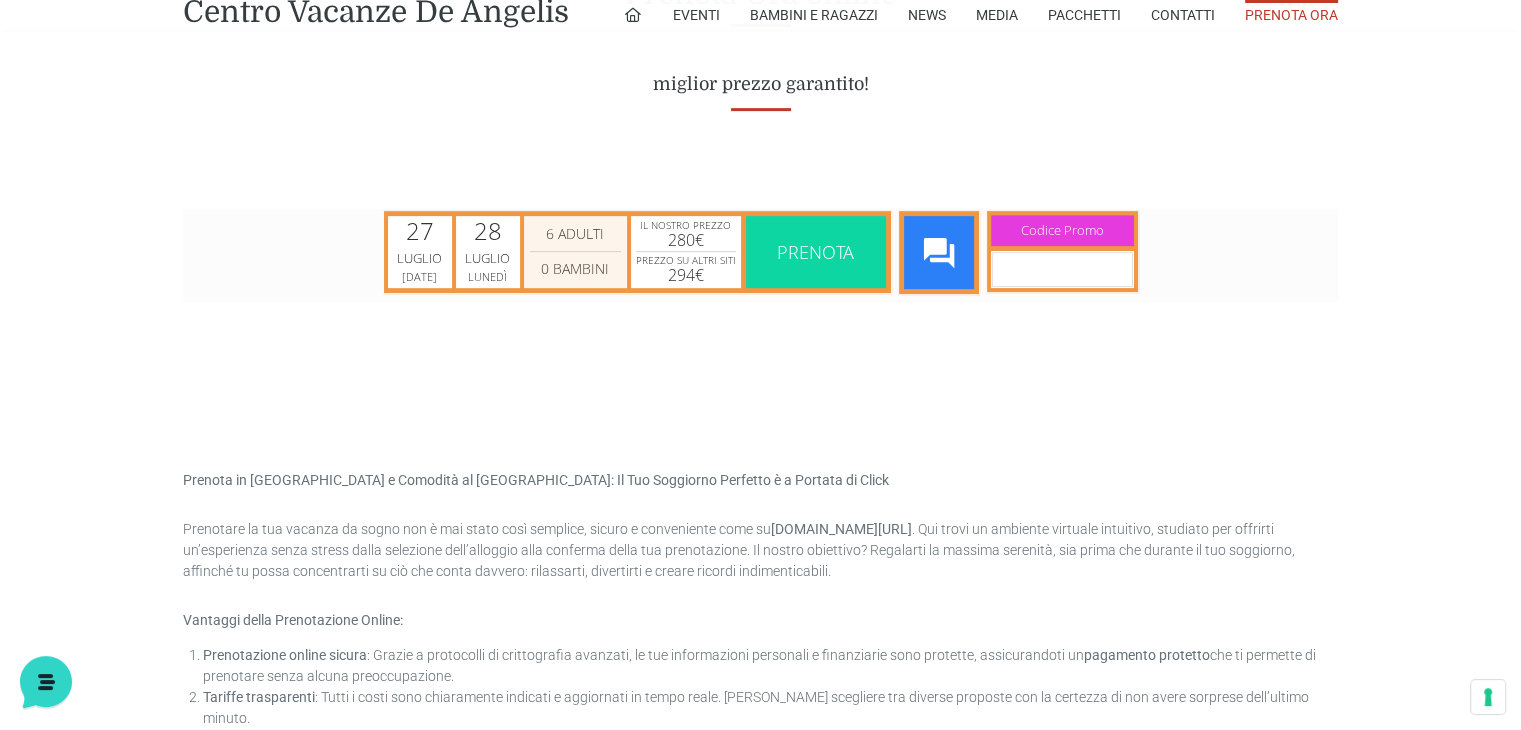 click on "0 Bambini 1 Bambini 2 Bambini 3 Bambini 4 Bambini 5 Bambini 6 Bambini 7 Bambini 8 Bambini 9 Bambini 10 Bambini 11 Bambini 12 Bambini 13 Bambini 14 Bambini 15 Bambini" at bounding box center [575, 268] 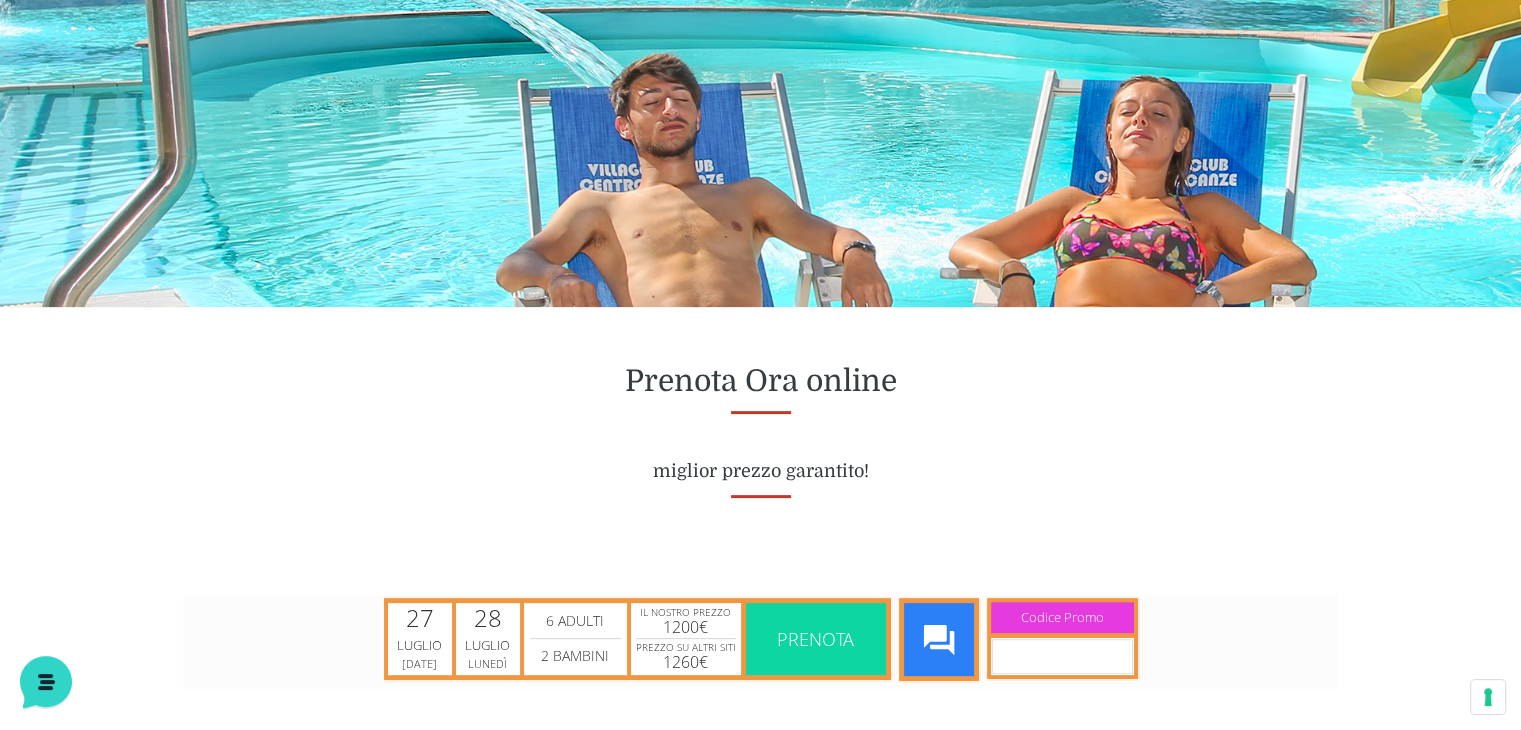 scroll, scrollTop: 413, scrollLeft: 0, axis: vertical 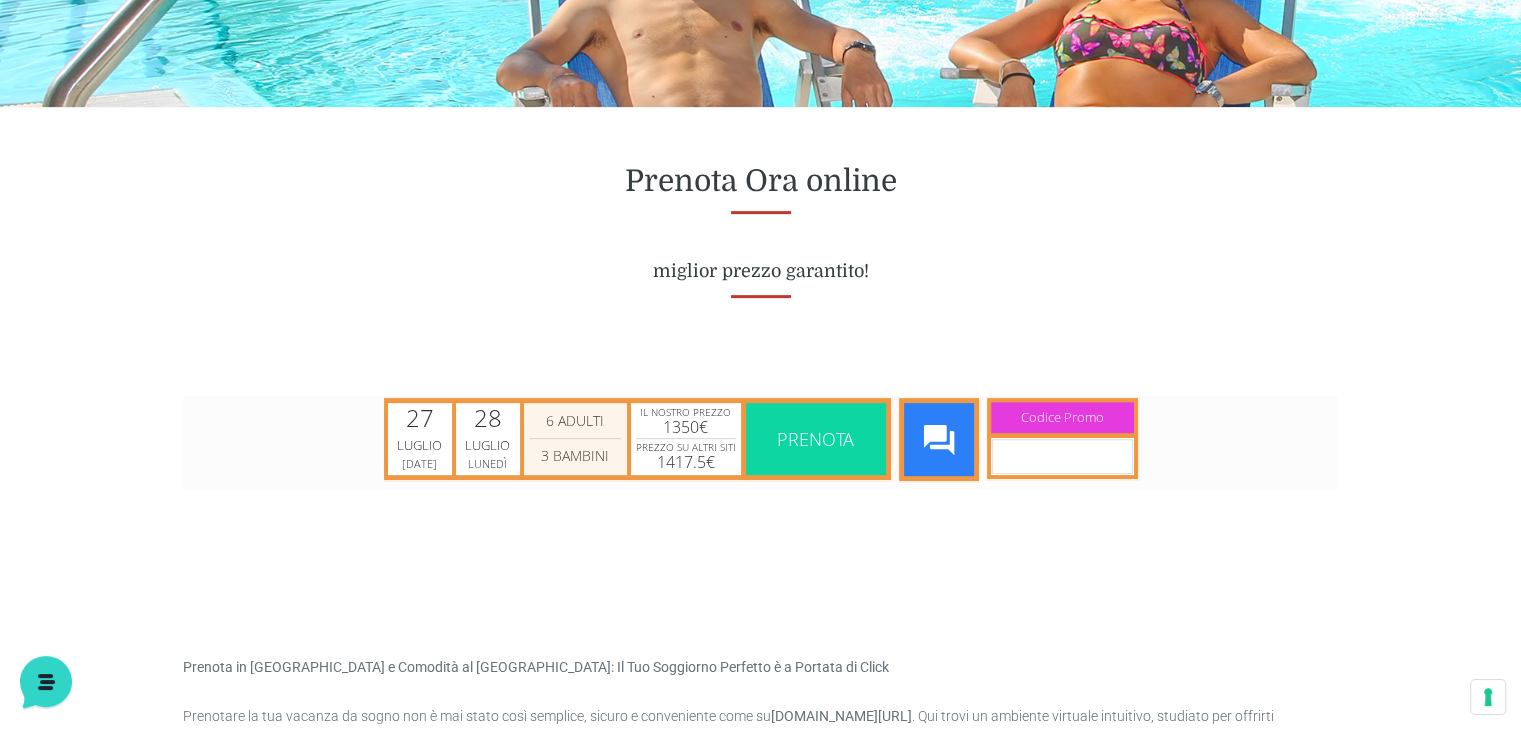 click on "0 Bambini 1 Bambini 2 Bambini 3 Bambini 4 Bambini 5 Bambini 6 Bambini 7 Bambini 8 Bambini 9 Bambini 10 Bambini 11 Bambini 12 Bambini 13 Bambini 14 Bambini 15 Bambini" at bounding box center (575, 455) 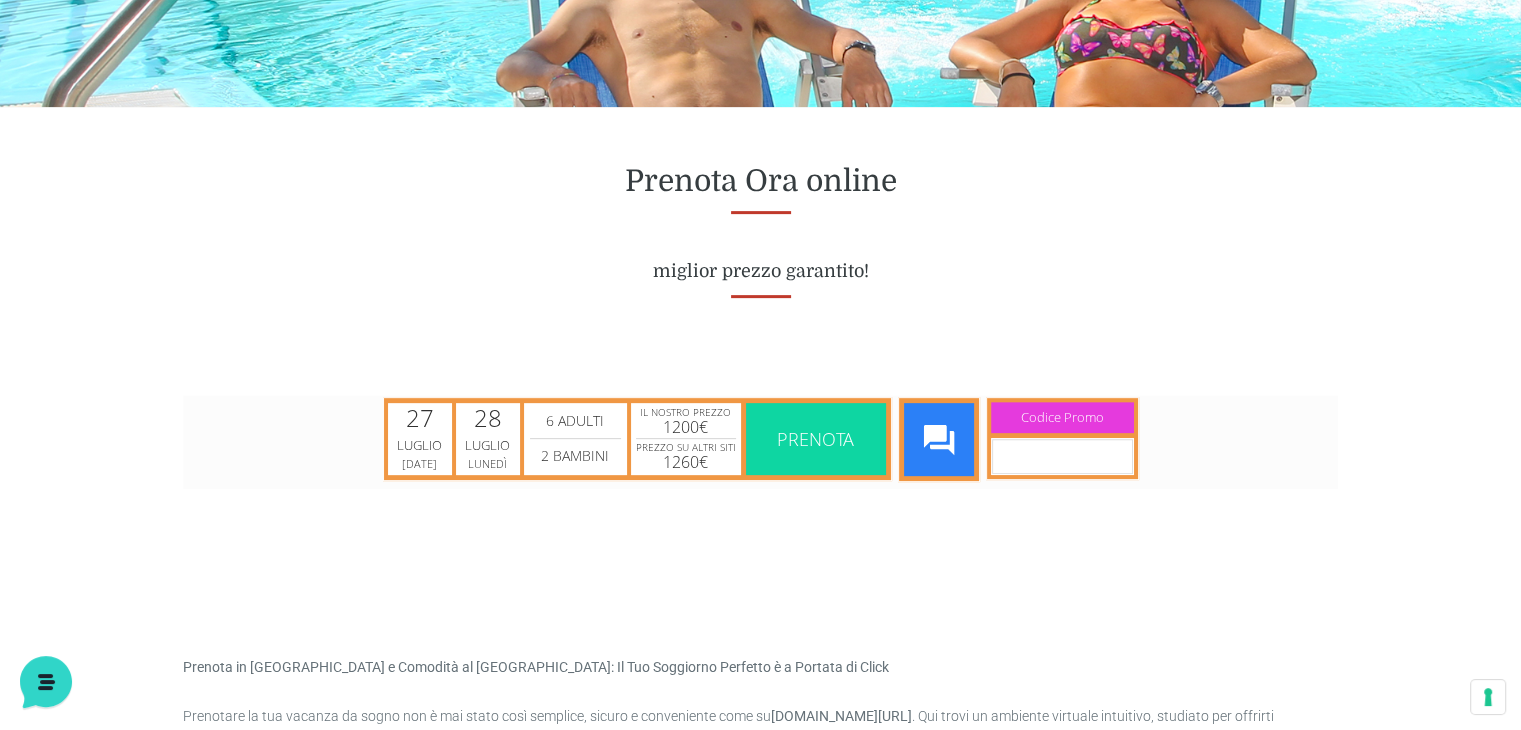 click on "Prenota" at bounding box center [816, 438] 